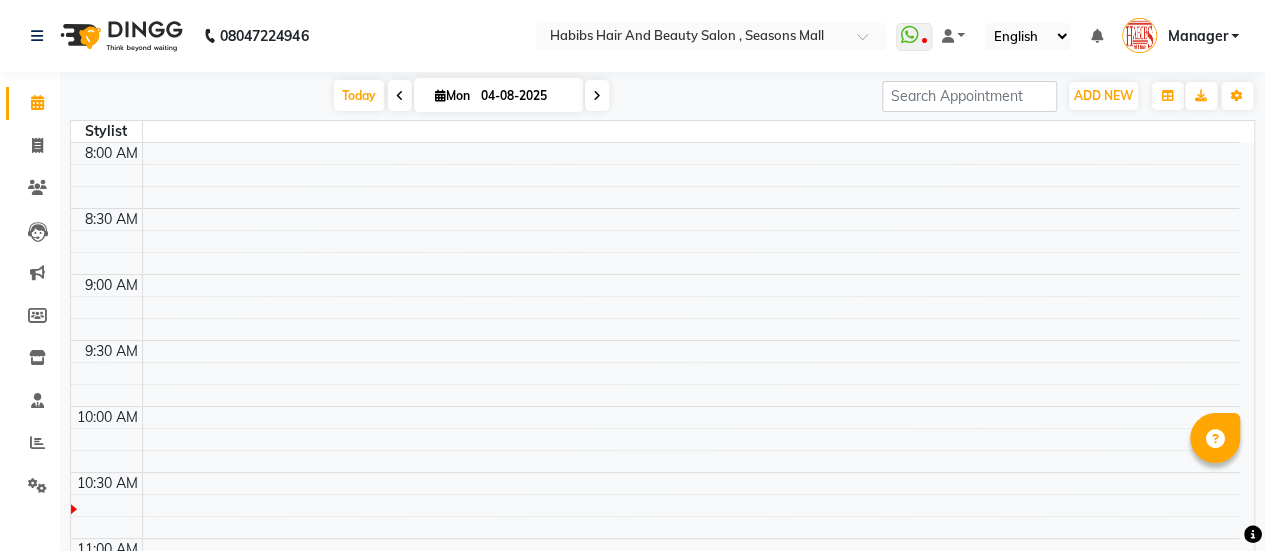 scroll, scrollTop: 104, scrollLeft: 0, axis: vertical 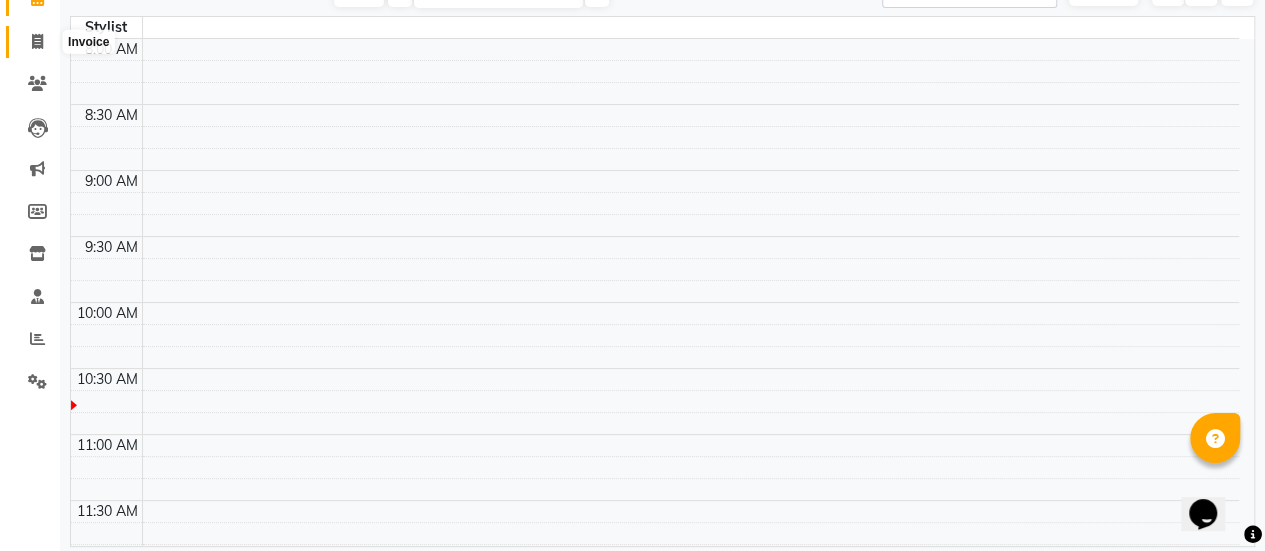 click 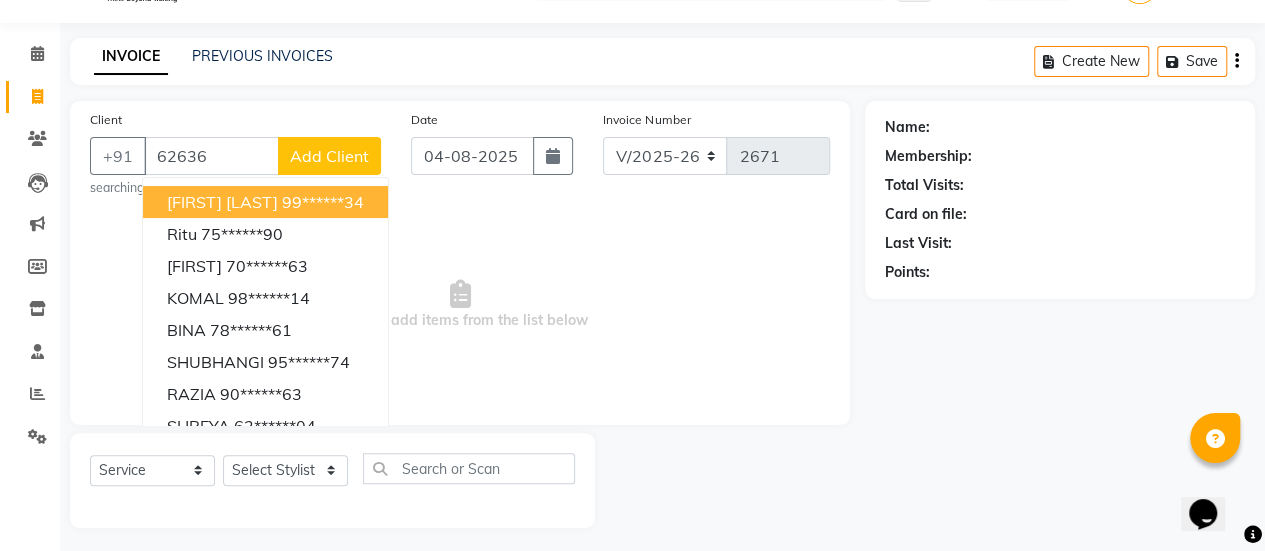 scroll, scrollTop: 49, scrollLeft: 0, axis: vertical 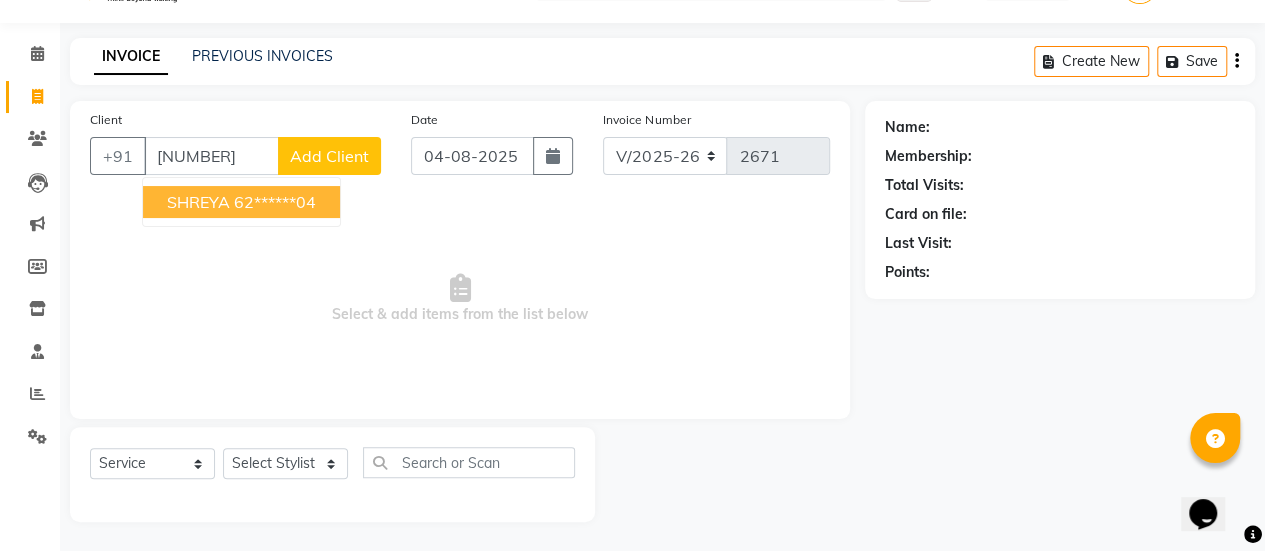 click on "SHREYA" at bounding box center [198, 202] 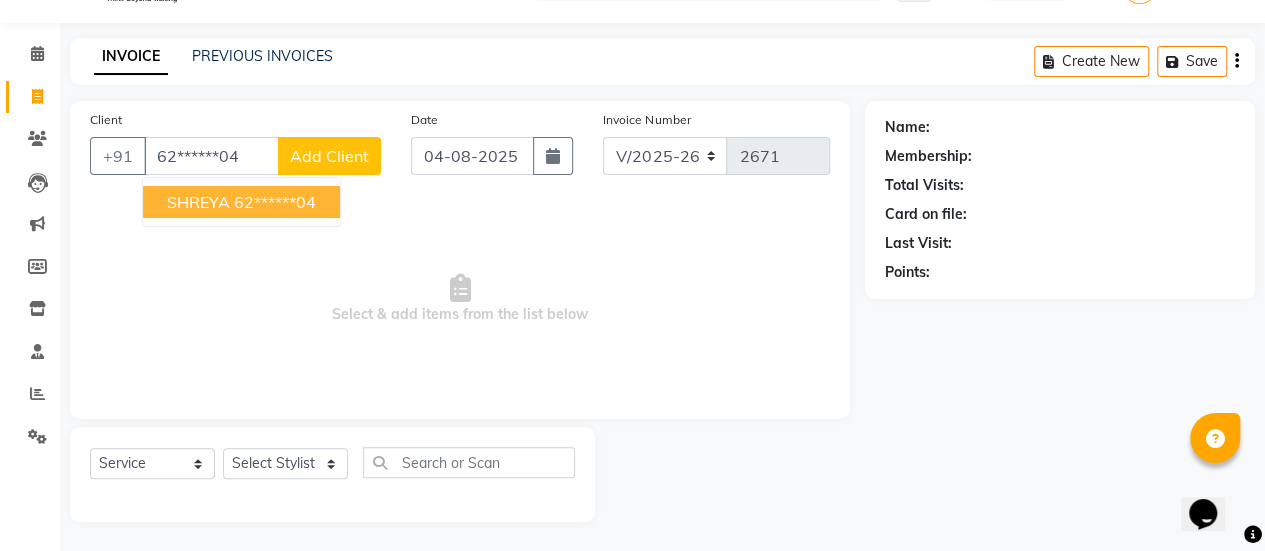 type on "62******04" 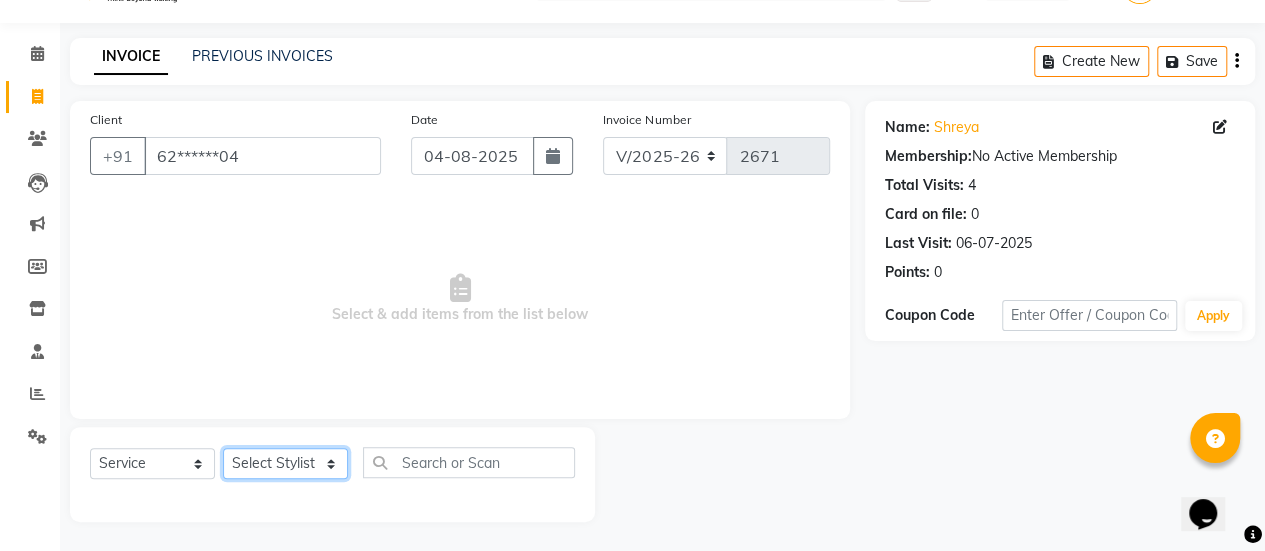 click on "Select Stylist AAKASH Chaitanya Divya KALANY Manager Mohini MUSARIK Parvez Shaikh PINKEY PRADEEP SHARMA Rushi pandit Salman Shakeel Shraddha Vaibhavi Vijay khade xyz" 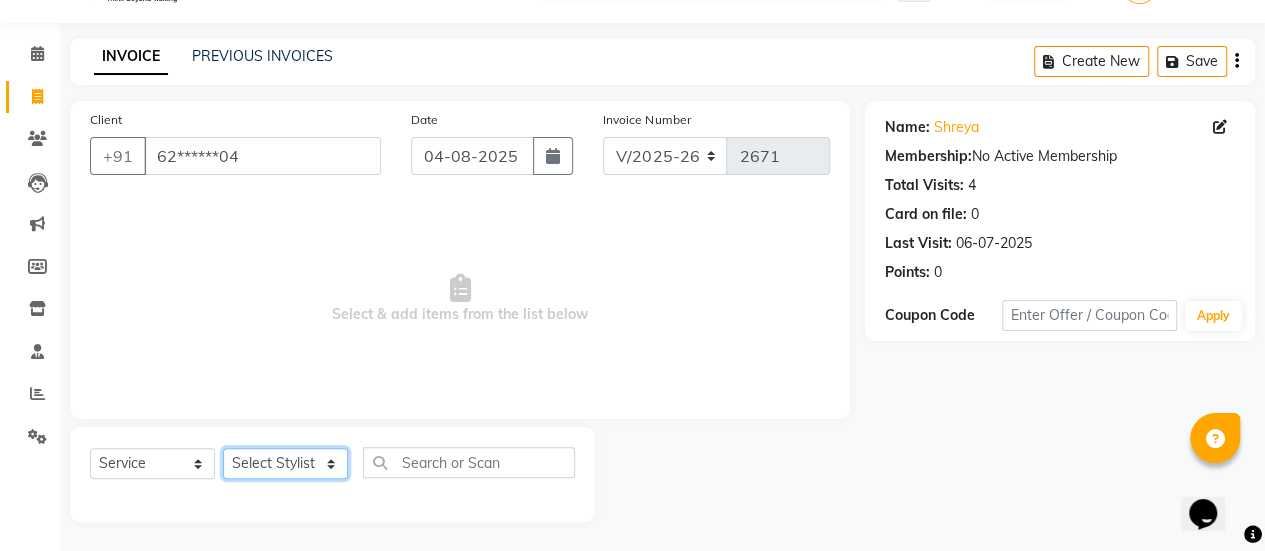 select on "38598" 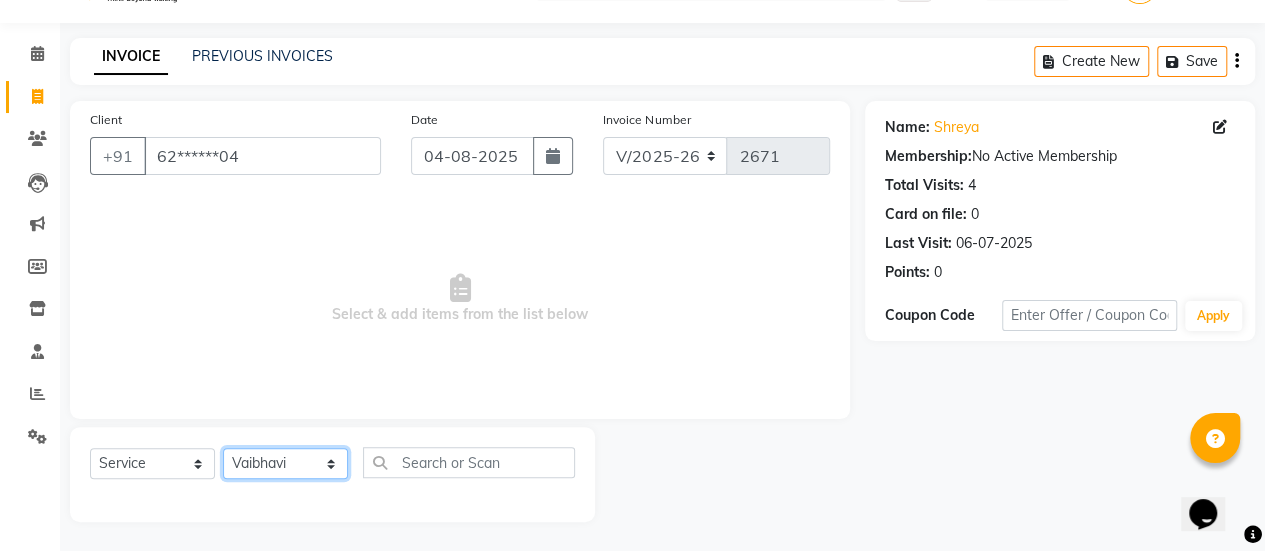 click on "Select Stylist AAKASH Chaitanya Divya KALANY Manager Mohini MUSARIK Parvez Shaikh PINKEY PRADEEP SHARMA Rushi pandit Salman Shakeel Shraddha Vaibhavi Vijay khade xyz" 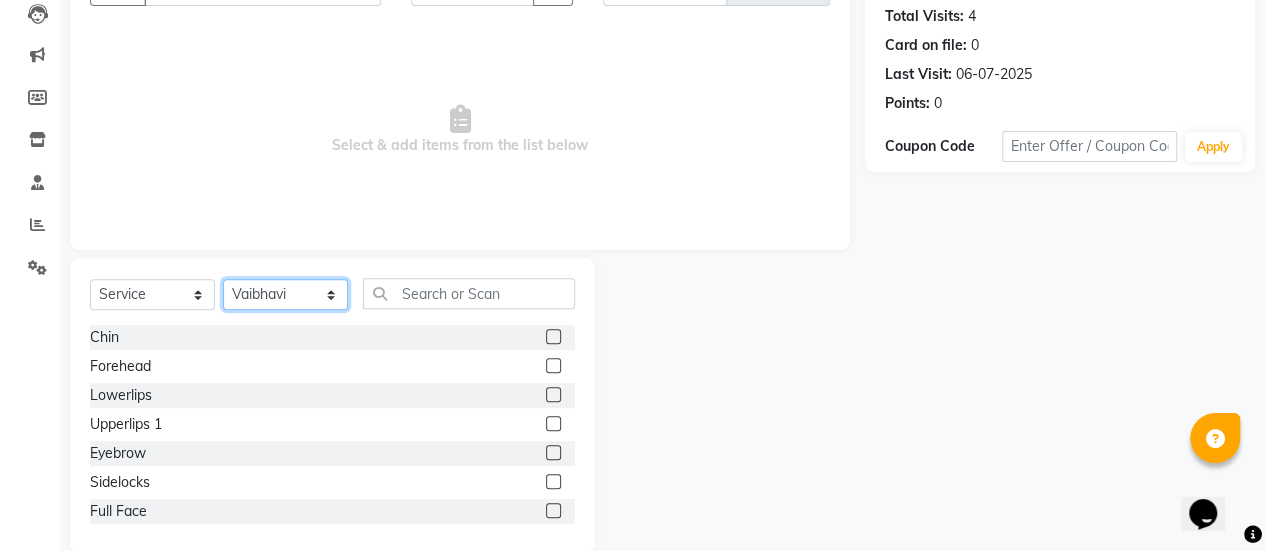 scroll, scrollTop: 220, scrollLeft: 0, axis: vertical 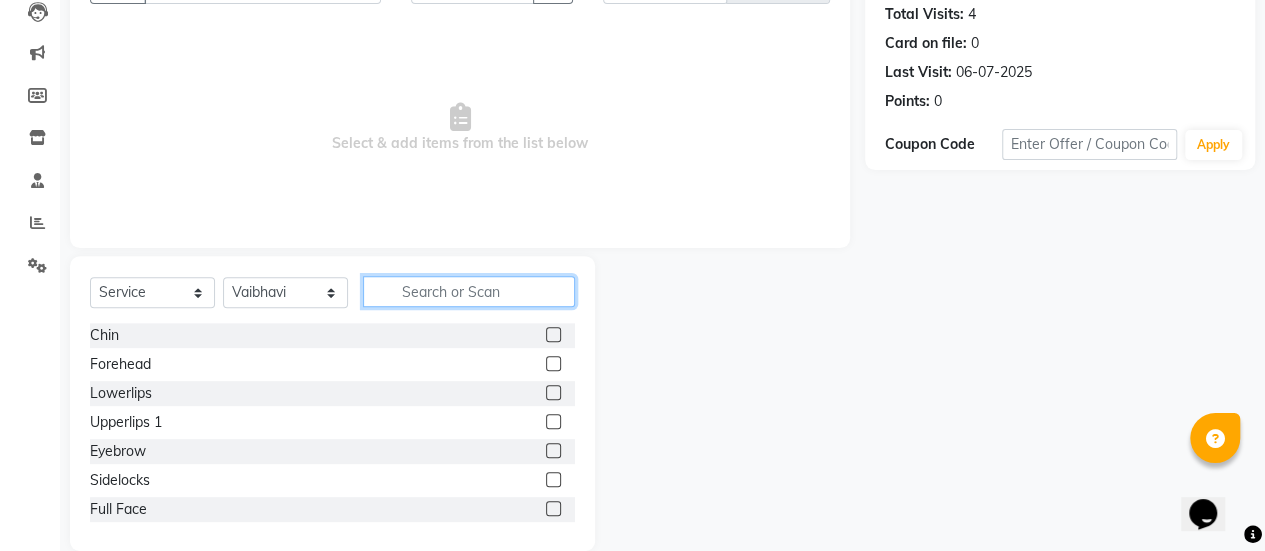 click 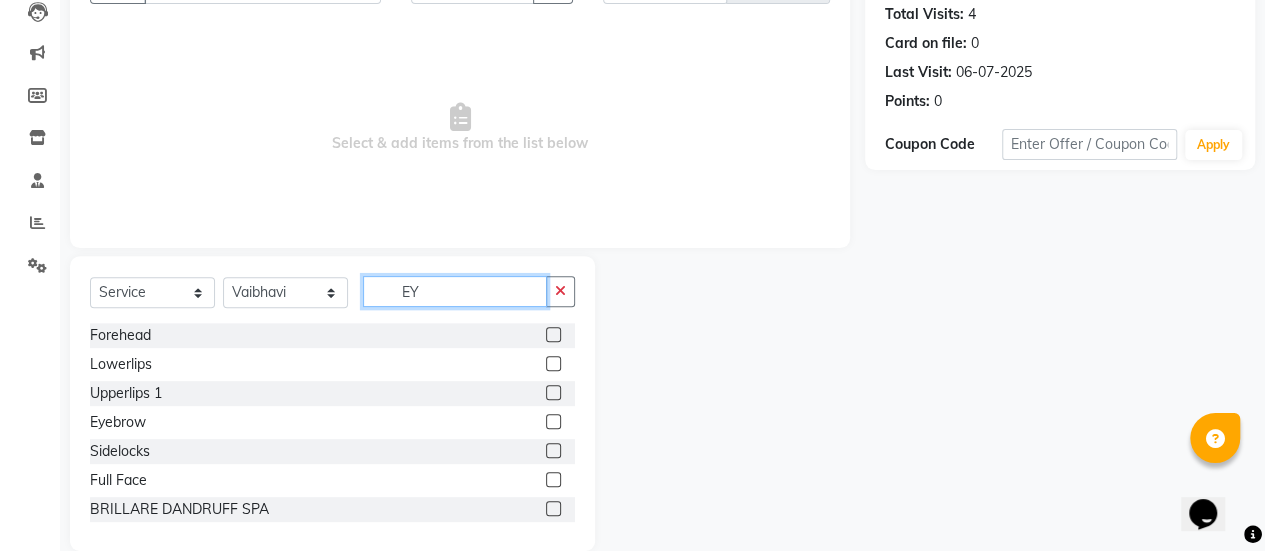 scroll, scrollTop: 78, scrollLeft: 0, axis: vertical 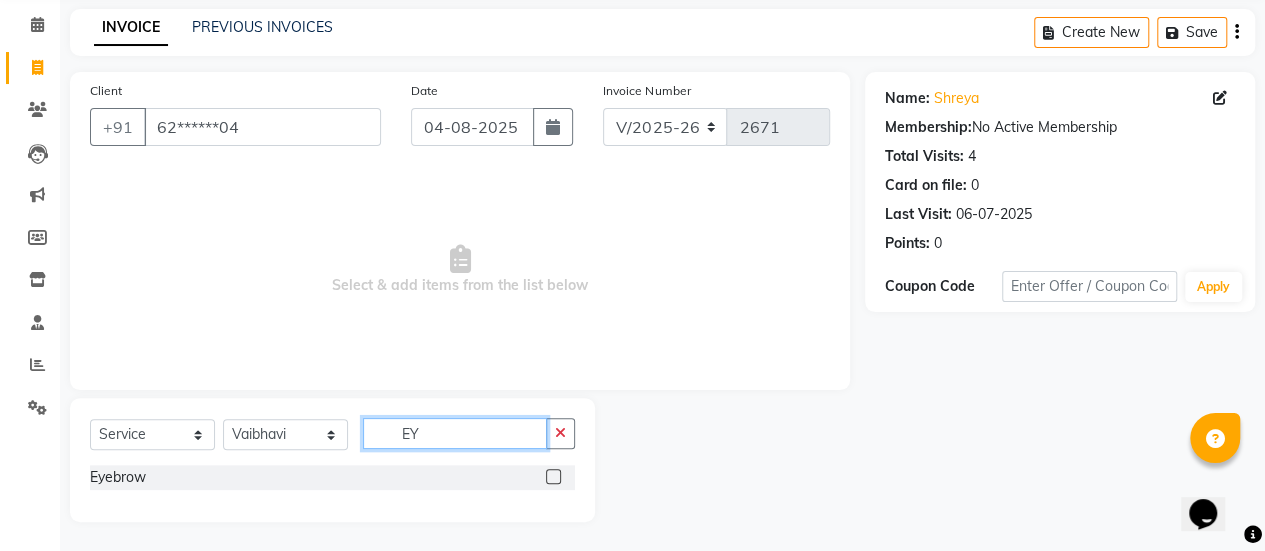 type on "EY" 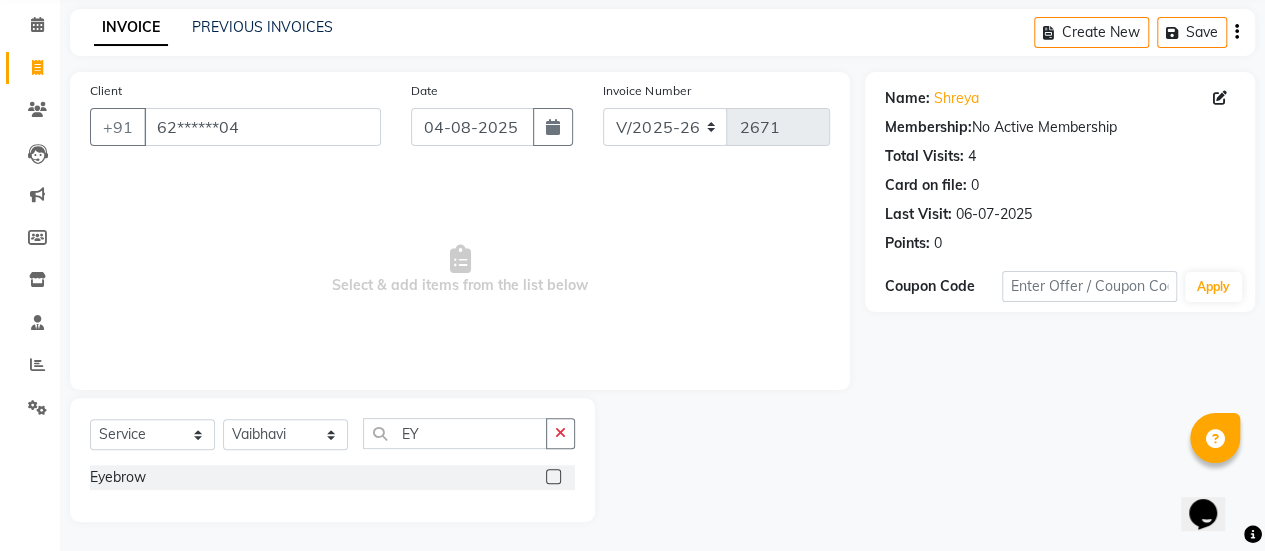 click 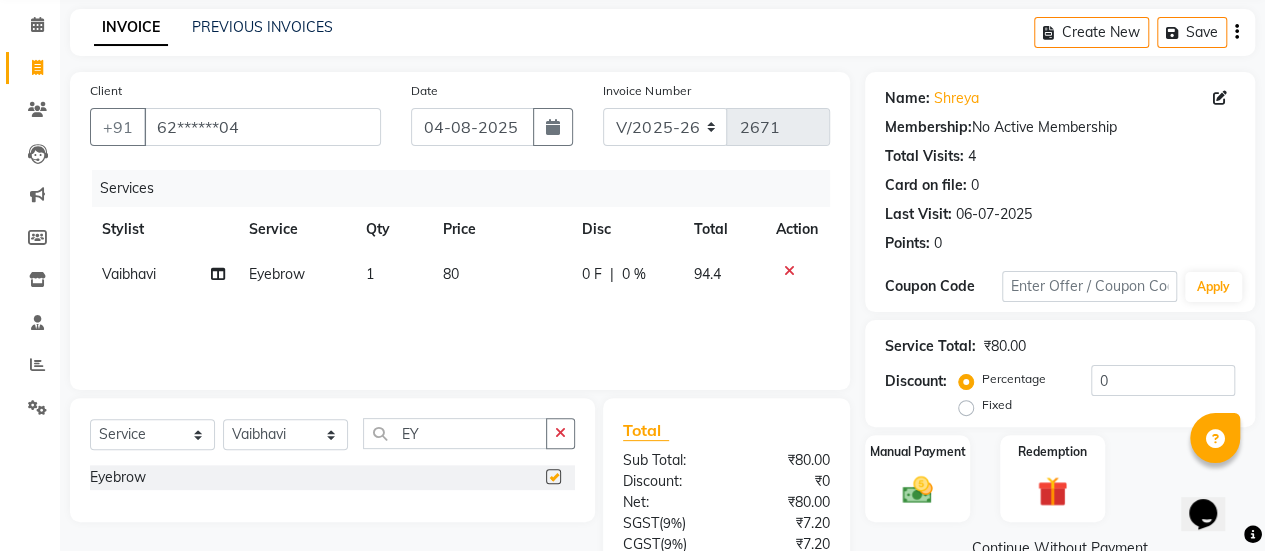 checkbox on "false" 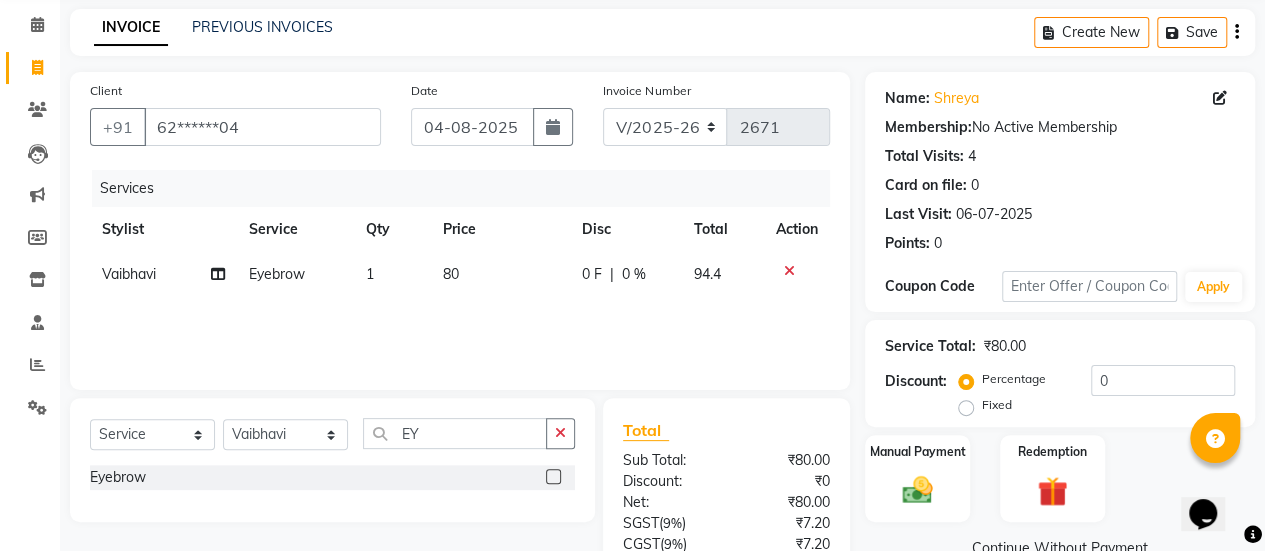 click on "1" 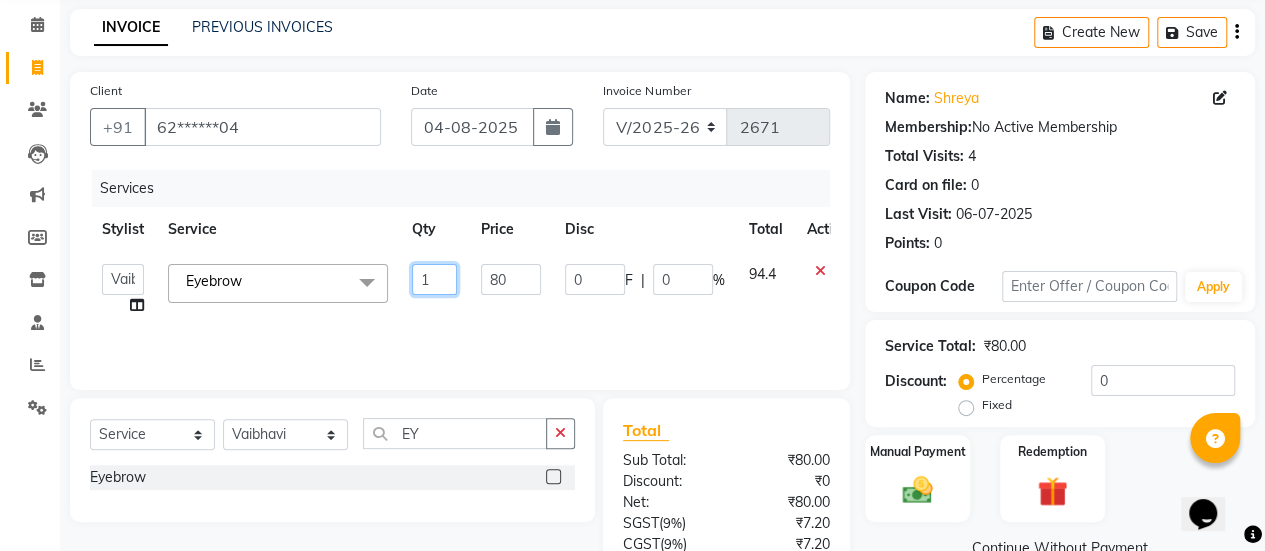 click on "1" 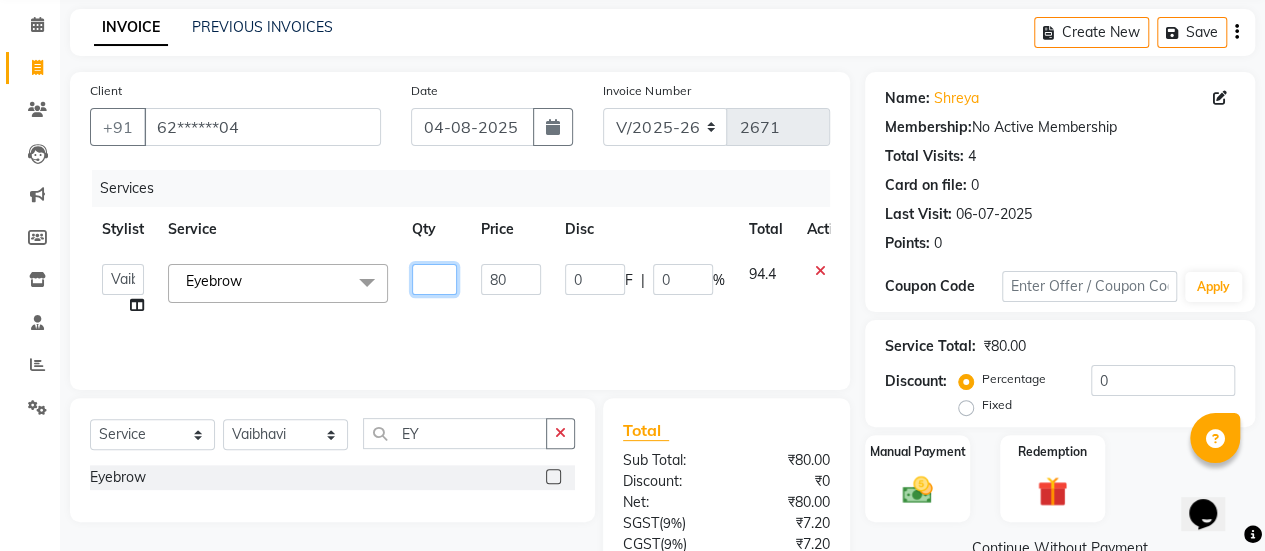 type on "2" 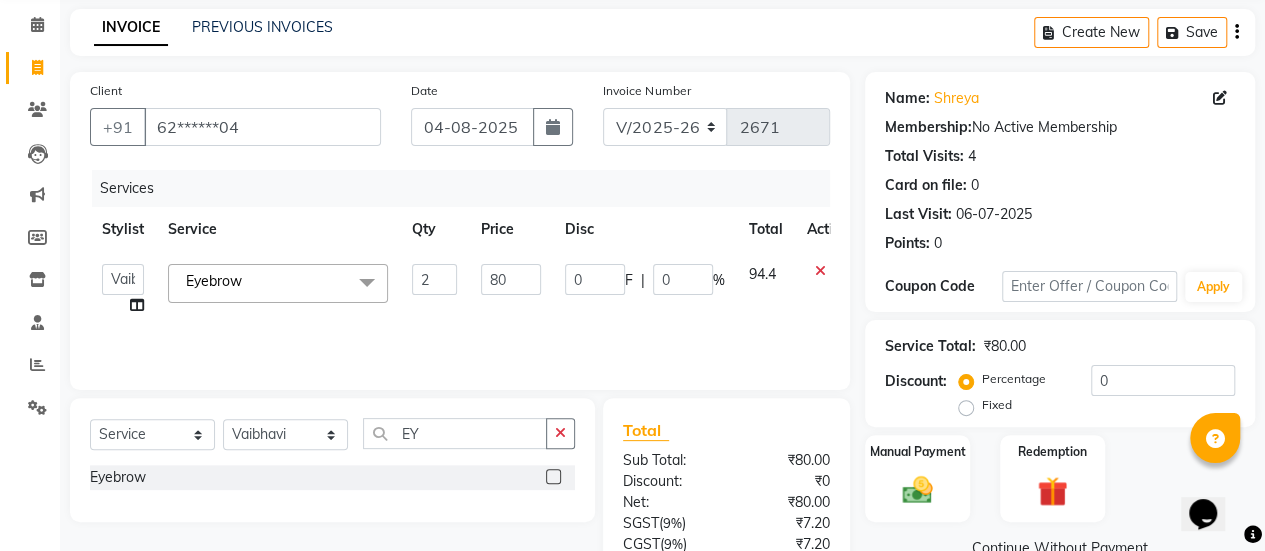 click on "Services Stylist Service Qty Price Disc Total Action  [FIRST]   [FIRST]   [FIRST]   [FIRST]   [FIRST]   [FIRST]   [FIRST]   [FIRST] [LAST]   [FIRST]   [FIRST] [LAST]   [FIRST] [LAST]   [FIRST]   [FIRST]   [FIRST]   [FIRST]   [FIRST] [LAST]  Eyebrow  x Chin Forehead Lowerlips Upperlips 1 Eyebrow Sidelocks Full Face BRILLARE DANDRUFF  SPA billare oil massage  Inova root touchup full face wax D tan face and neck Hair scrub  Hair cut and beard NAILS GEL GEL OVERLAY + ART FRENCH TIP FEET POLISH + FRENCH TIP NAILS EXTENSTION Body Pollishing SPA MENI NAIIS REMOVEL MEKUP  NANOPLASTIYA MOROCCAN MASK Upperlips B Wax Beard Trimming Beard colour Hair Wash Men Hair Wash Female Hair-set Shaving Boy Hair Cut Dry Haircut Male Girl Hair Cut Wash Haircut Male Dry Haircut Female Female Hair Cut & BD Wash Haircut Female Ubderarms Full Hands 1 Half Legs 1 Full Legs Full Body(Without Bikini) Ubderarms 1 Full Hands Half Legs Full Legs 1 Bwax Full Body(Without Bikini) 2 Underarms Face & Neck Full Arms Full Back Bleach Full Body Tong 2" 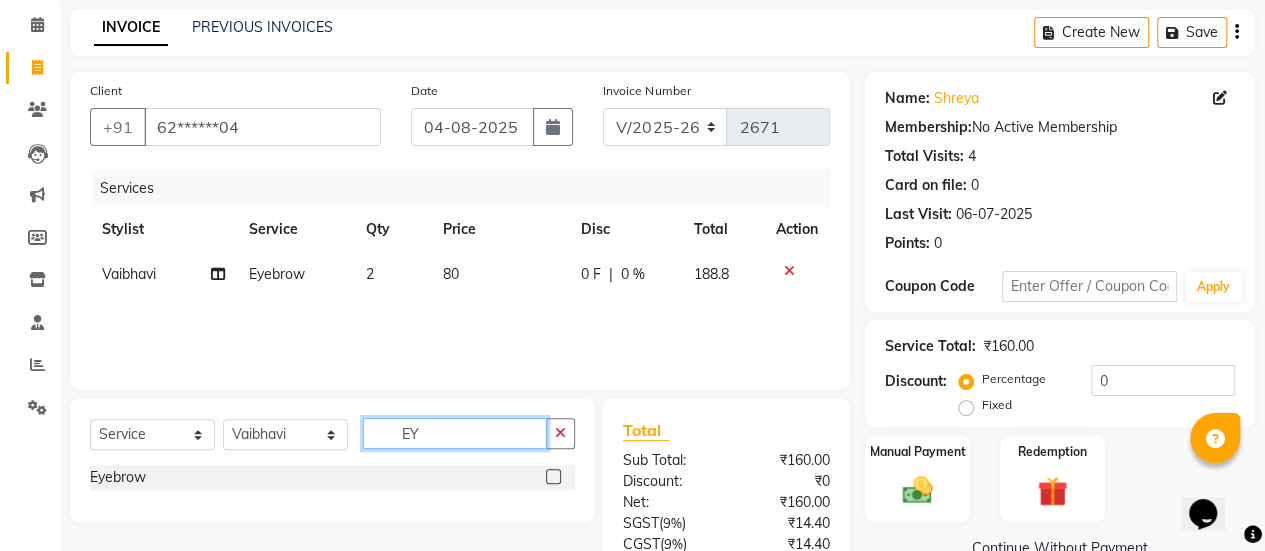 click on "EY" 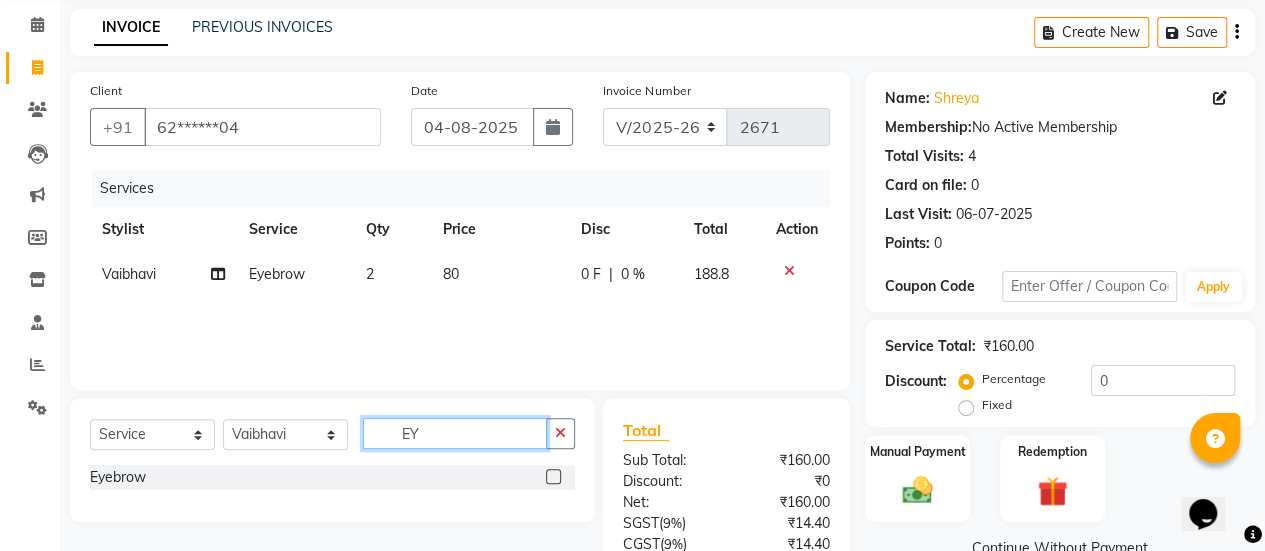 type on "E" 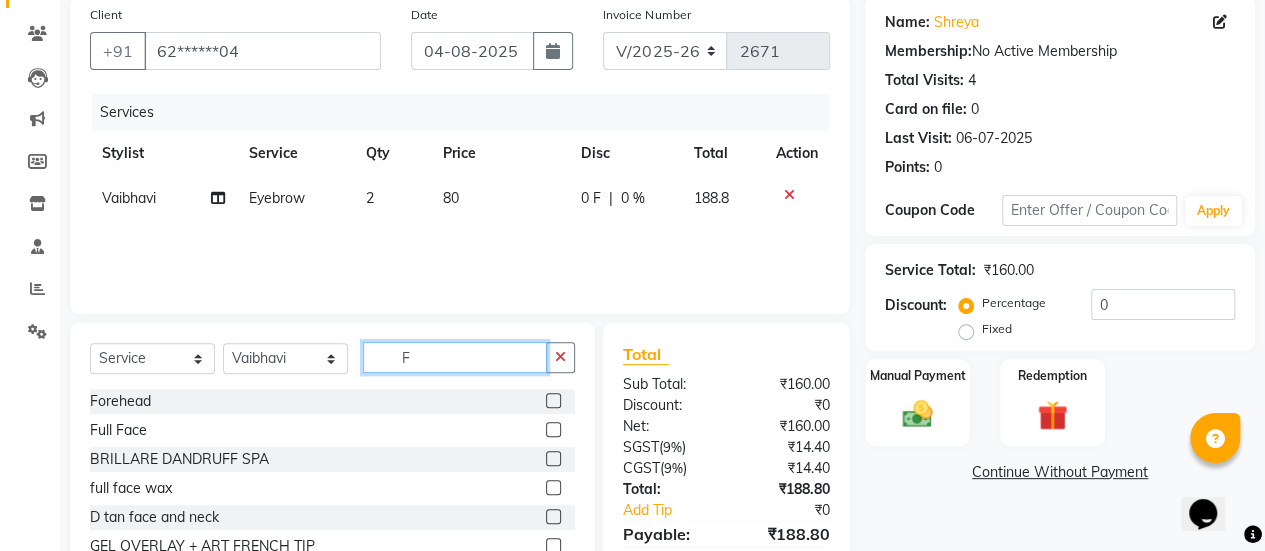 scroll, scrollTop: 154, scrollLeft: 0, axis: vertical 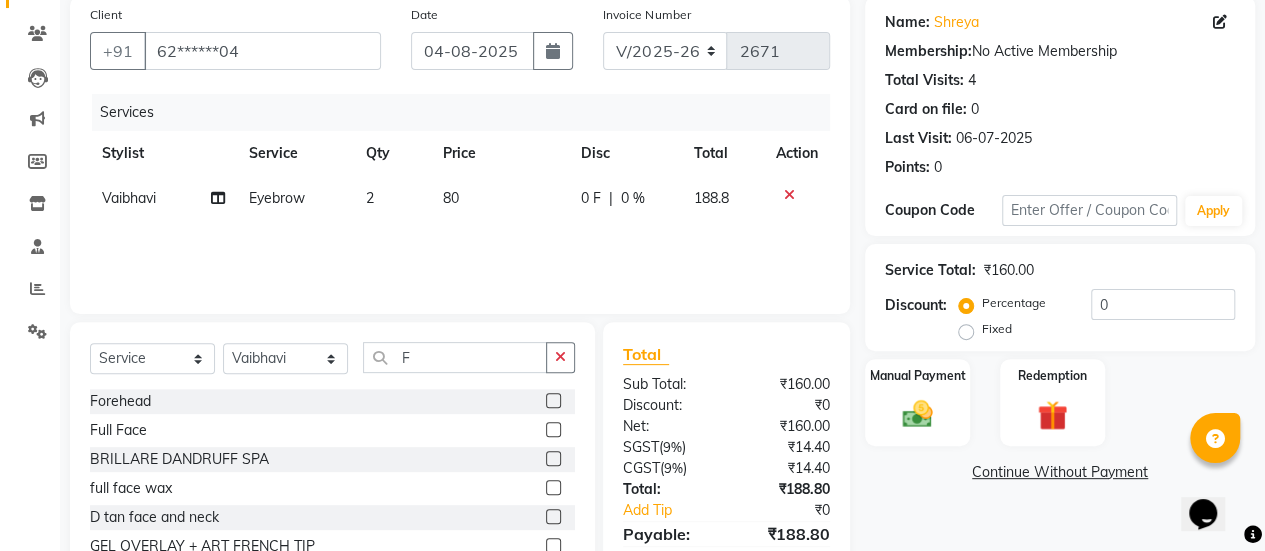 click 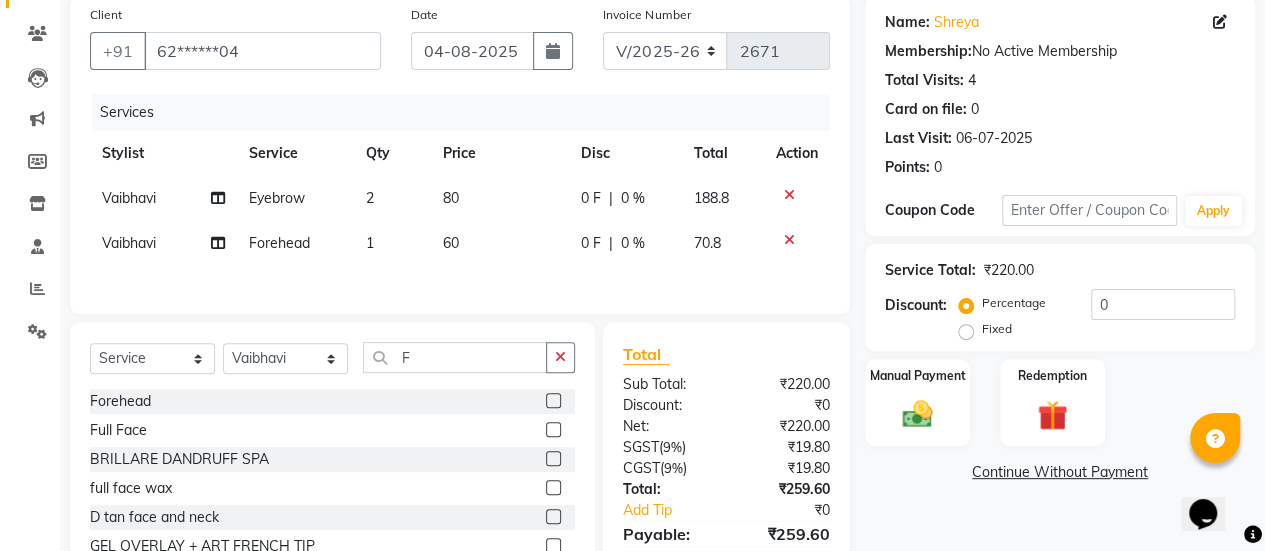 checkbox on "false" 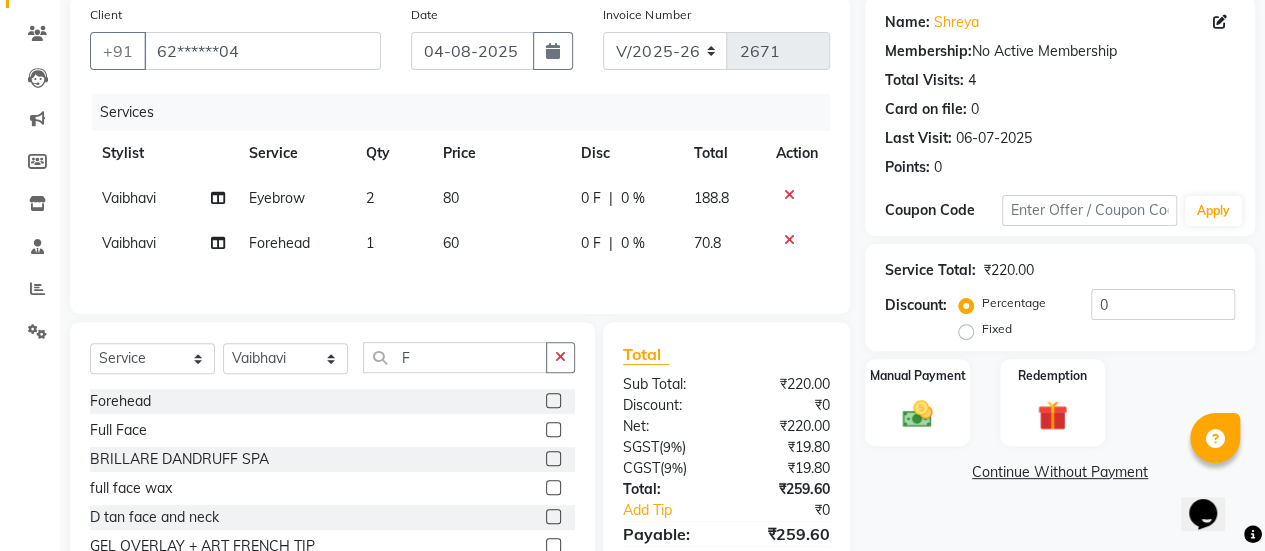 click on "1" 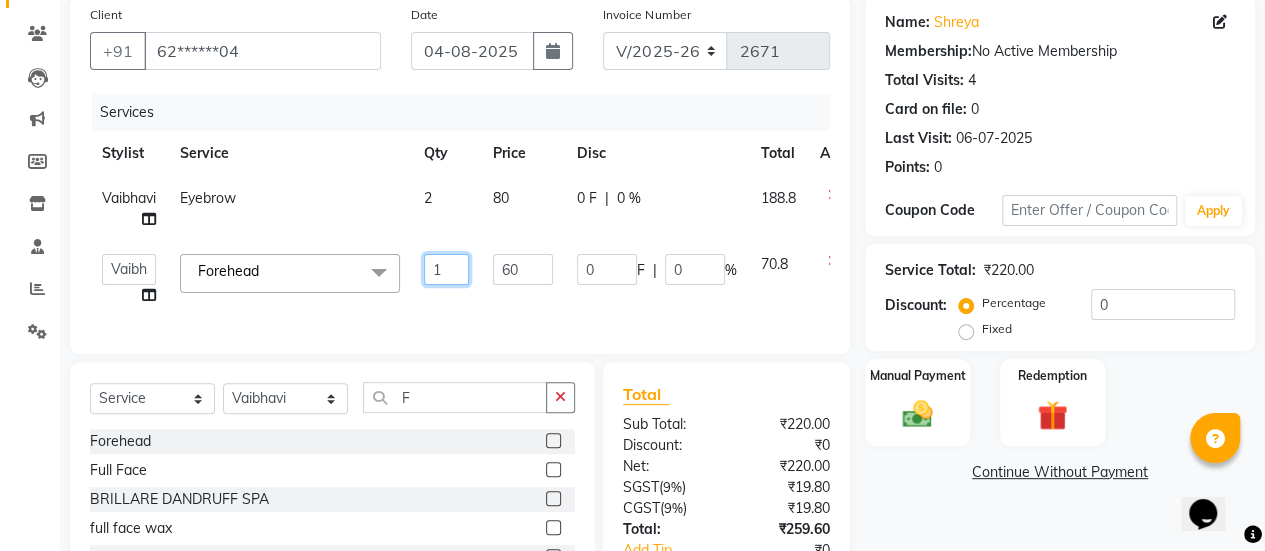 click on "1" 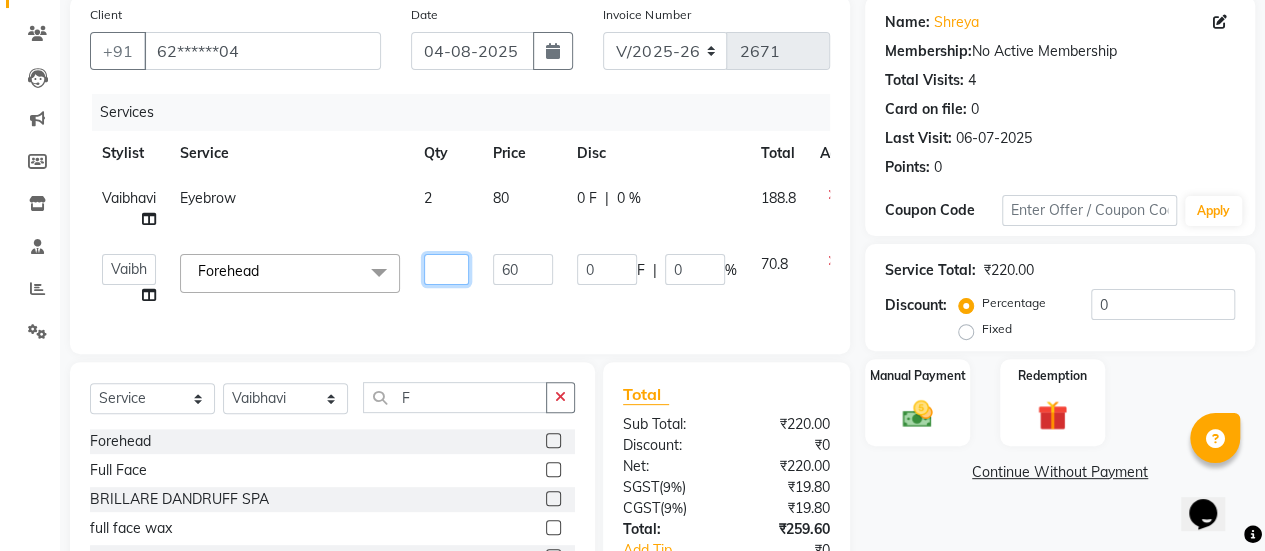 type on "2" 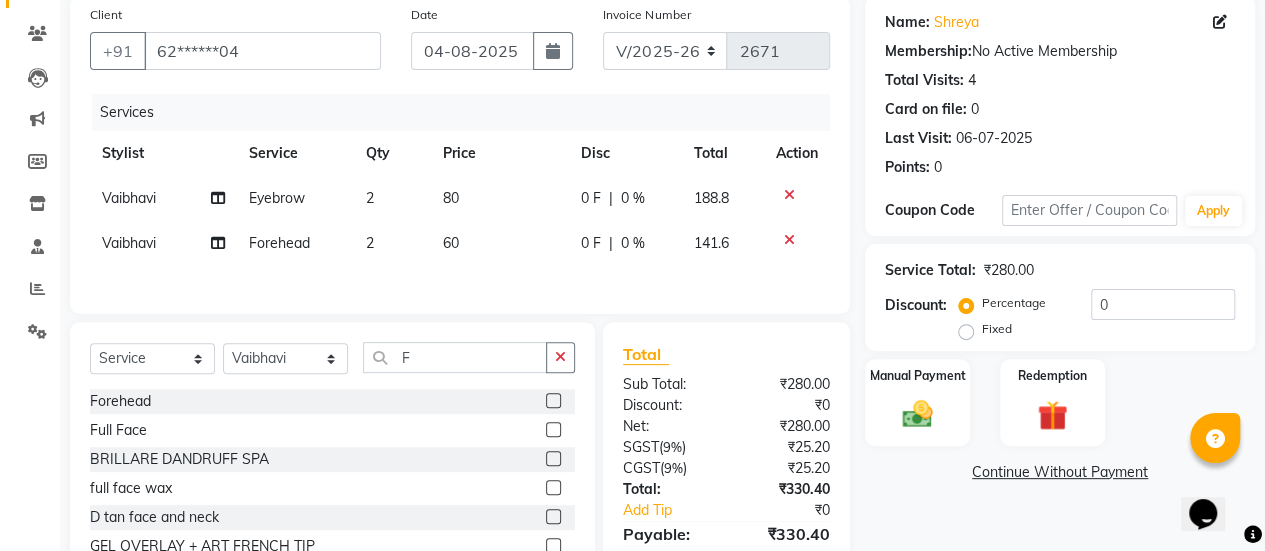 click on "Client +91 [PHONE] Date [DATE] Invoice Number V/2025 V/2025-26 2671 Services Stylist Service Qty Price Disc Total Action [FIRST] [LAST] 2 80 0 F | 0 % 188.8 [FIRST] 2 60 0 F | 0 % 141.6" 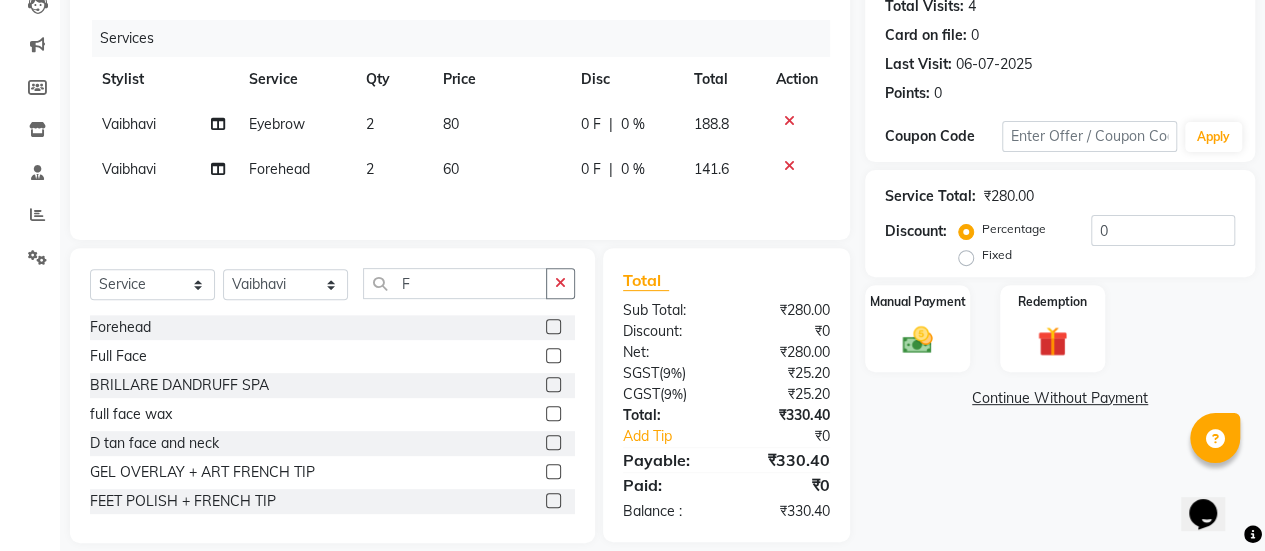 scroll, scrollTop: 228, scrollLeft: 0, axis: vertical 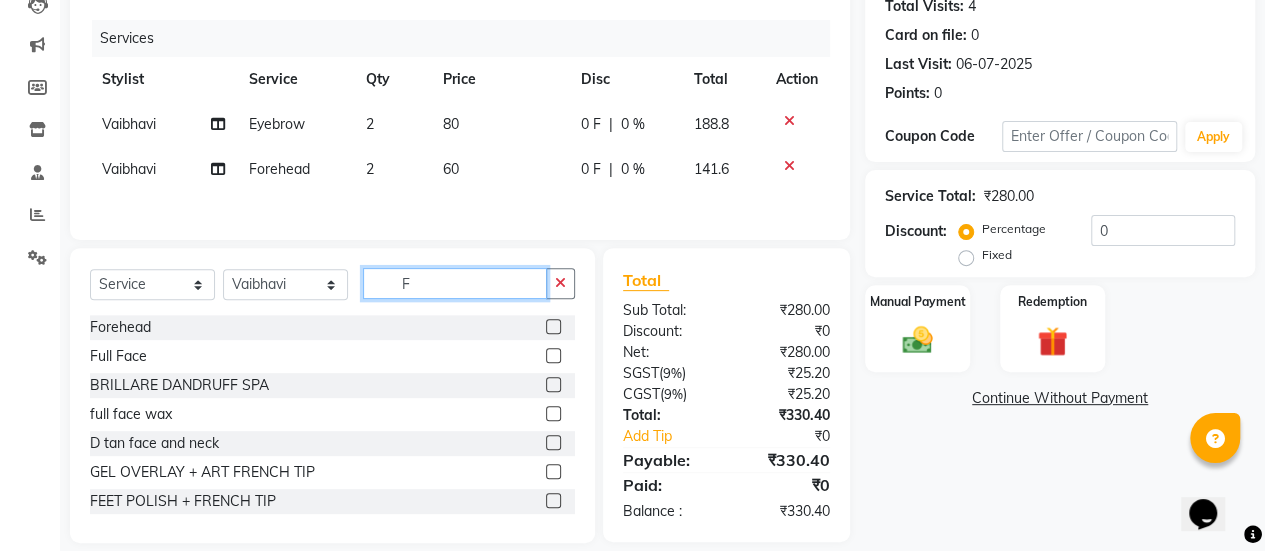click on "F" 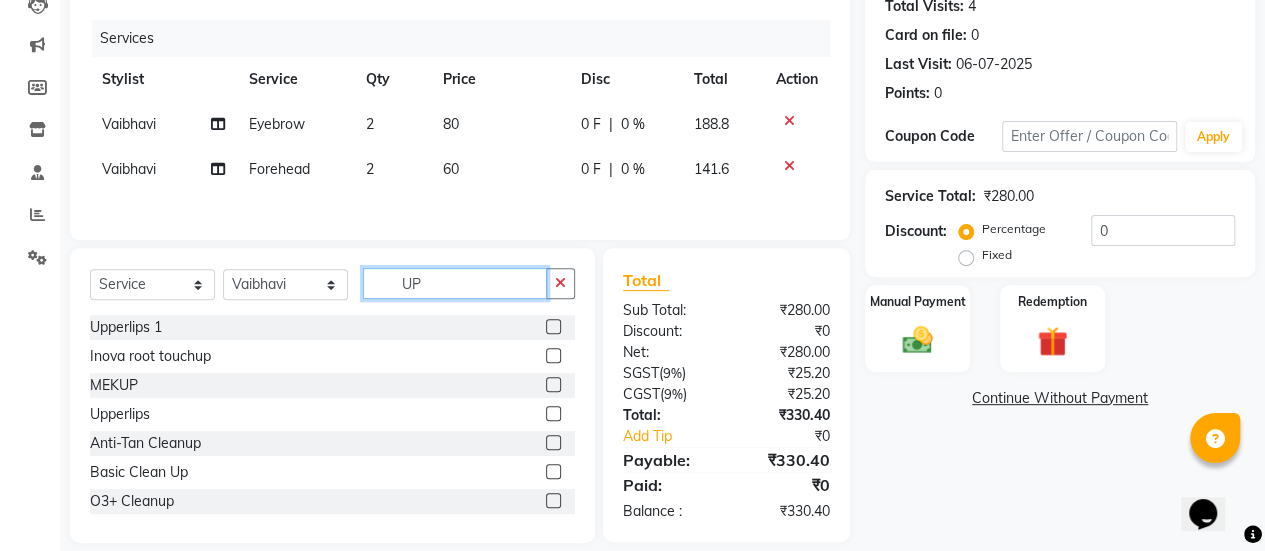 type on "UP" 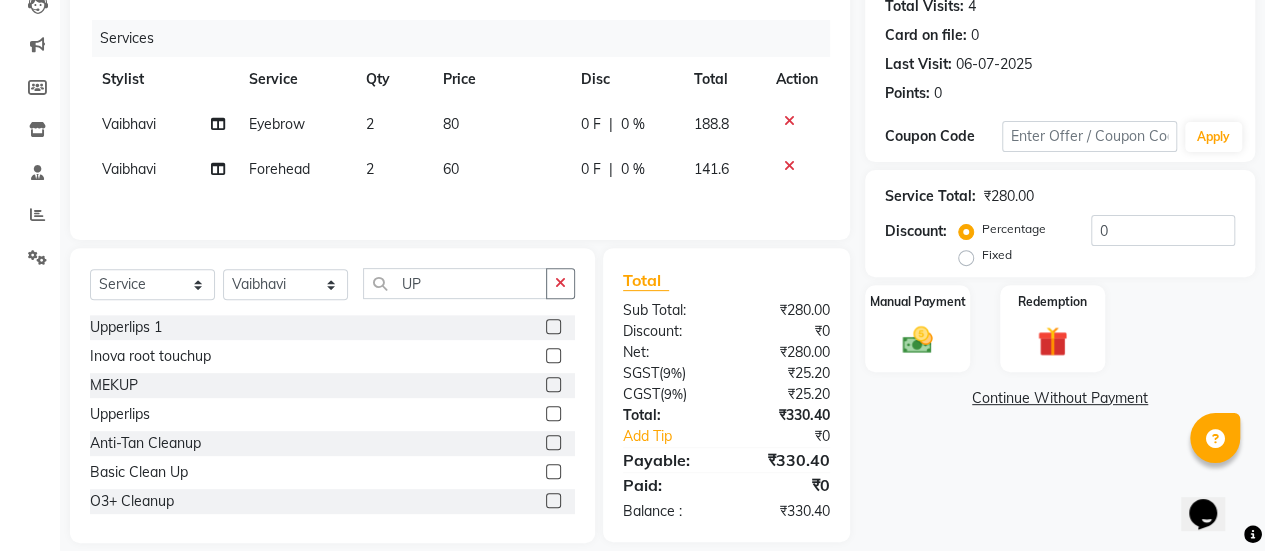 click 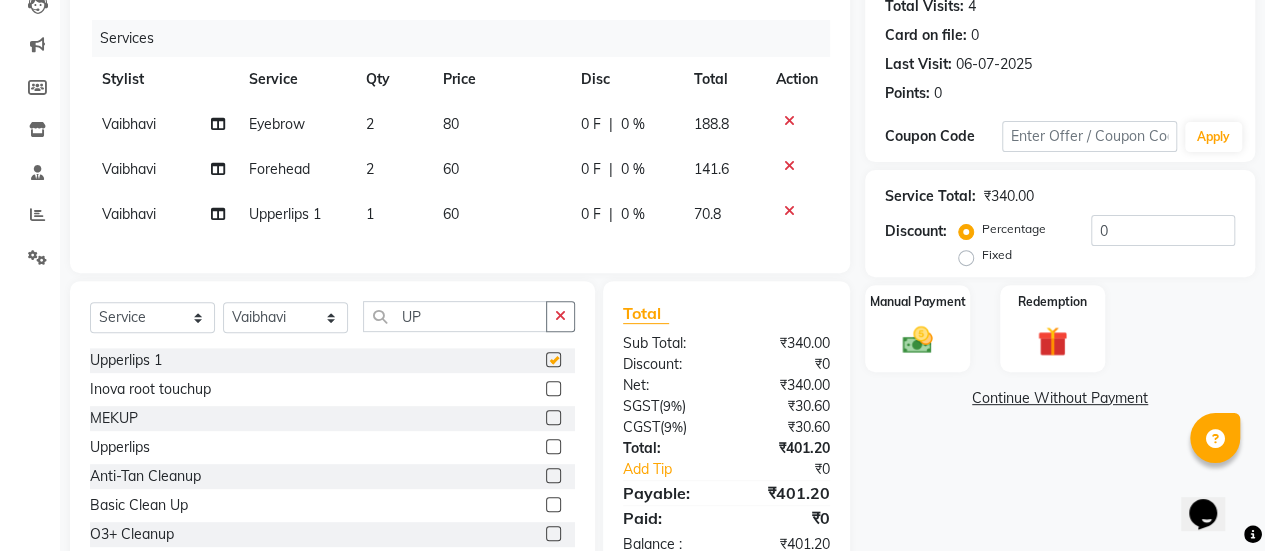 checkbox on "false" 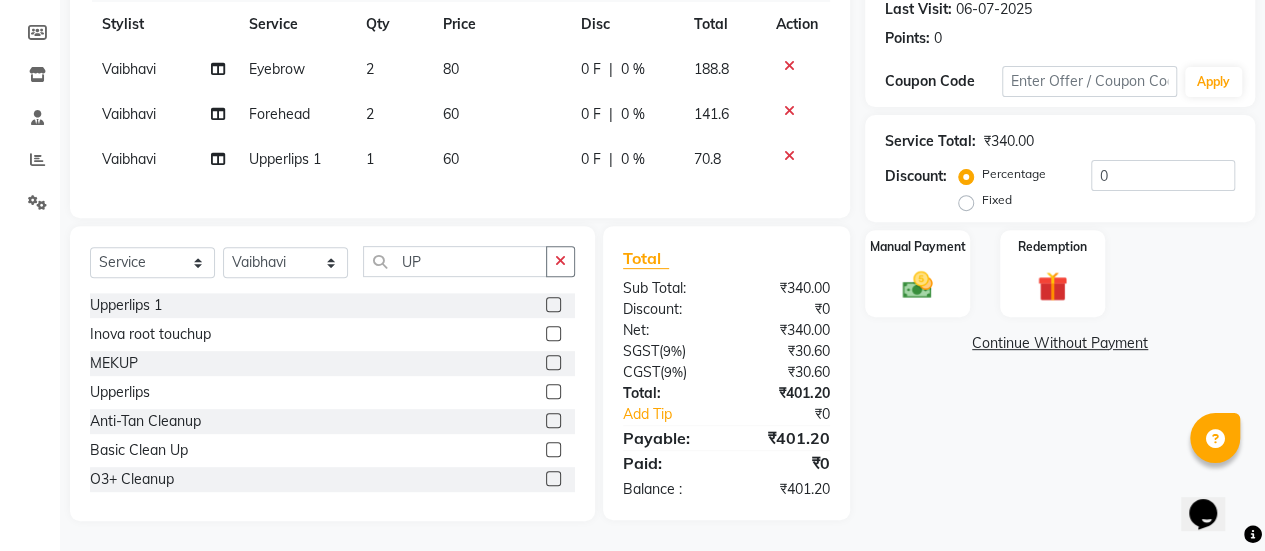 scroll, scrollTop: 297, scrollLeft: 0, axis: vertical 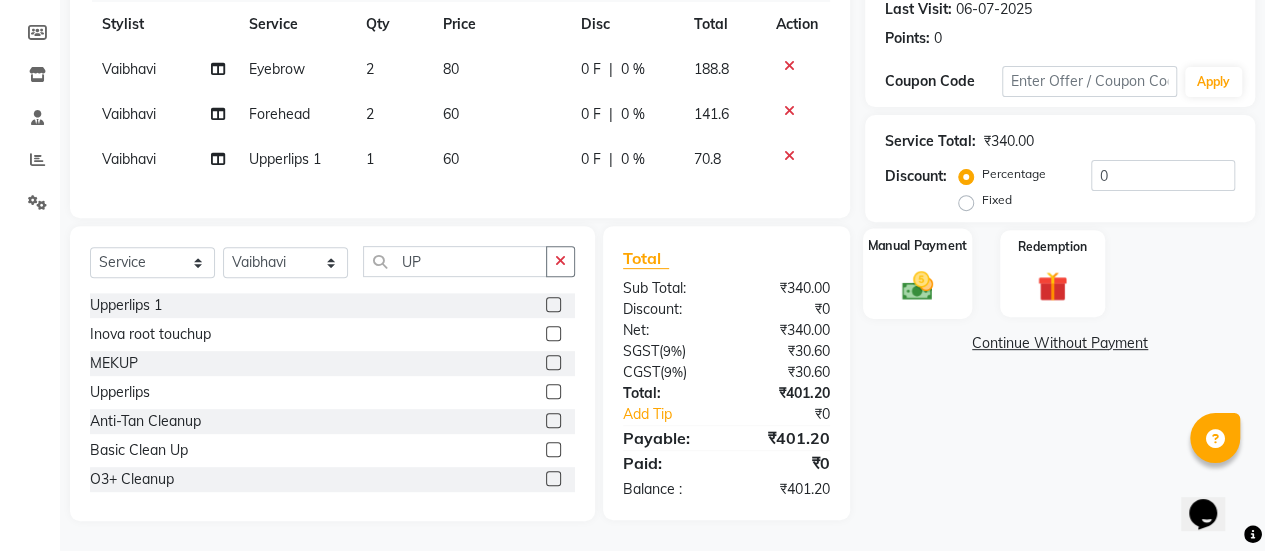 click 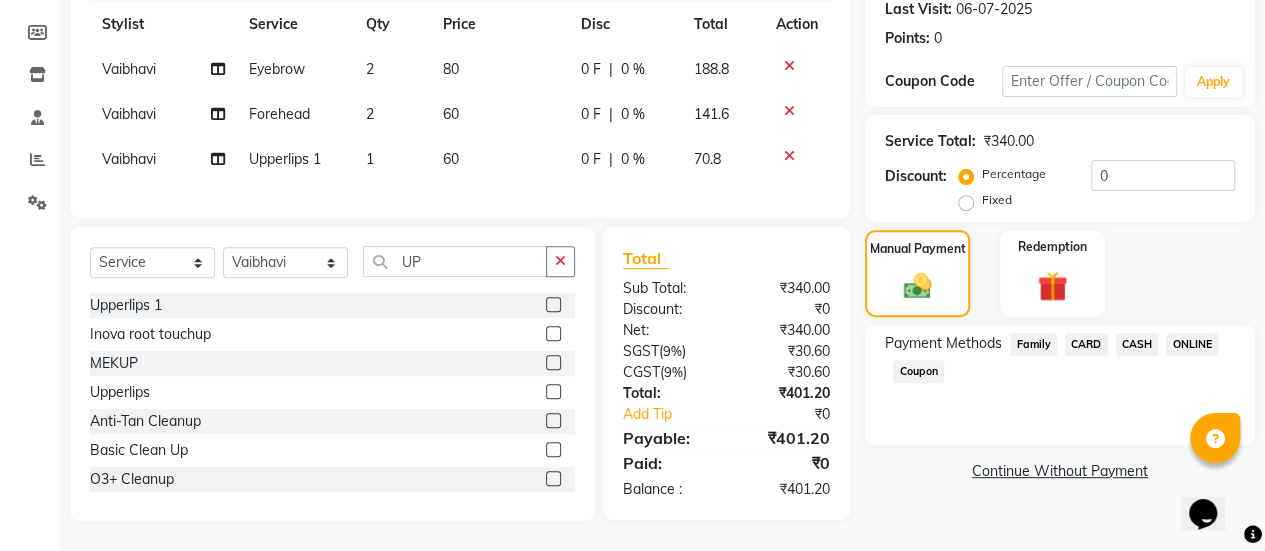 click on "ONLINE" 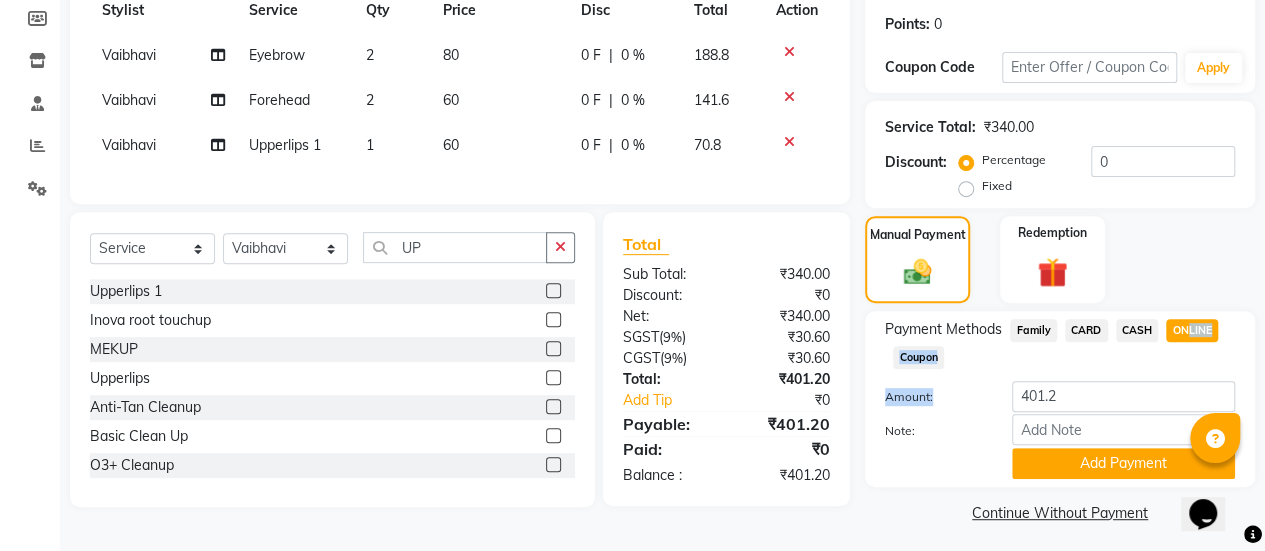 drag, startPoint x: 1181, startPoint y: 331, endPoint x: 1163, endPoint y: 395, distance: 66.48308 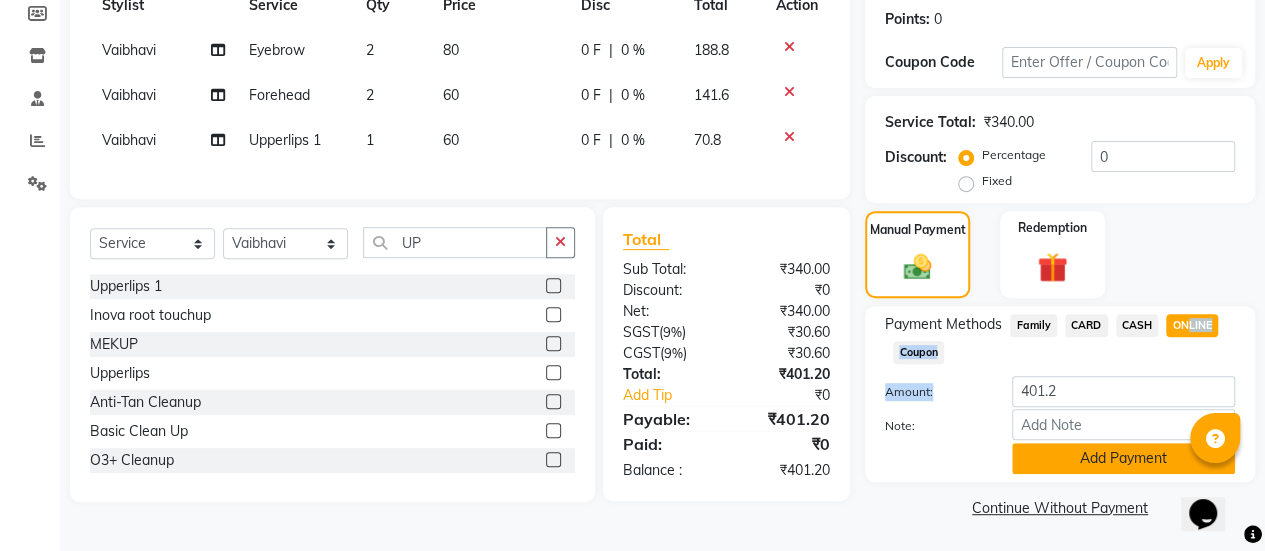 click on "Add Payment" 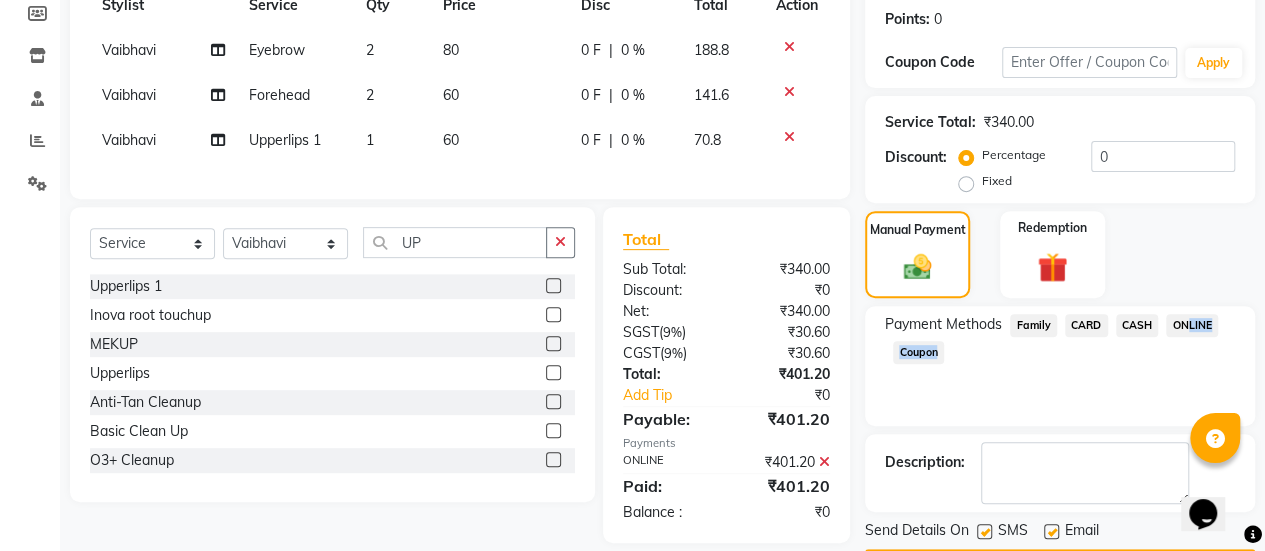 scroll, scrollTop: 358, scrollLeft: 0, axis: vertical 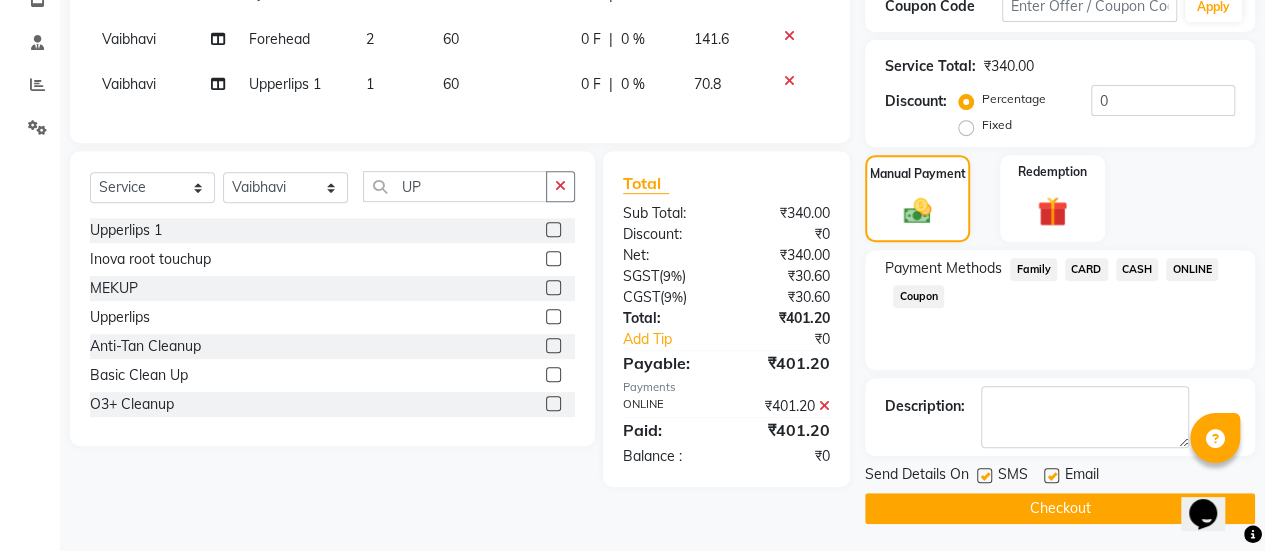 click 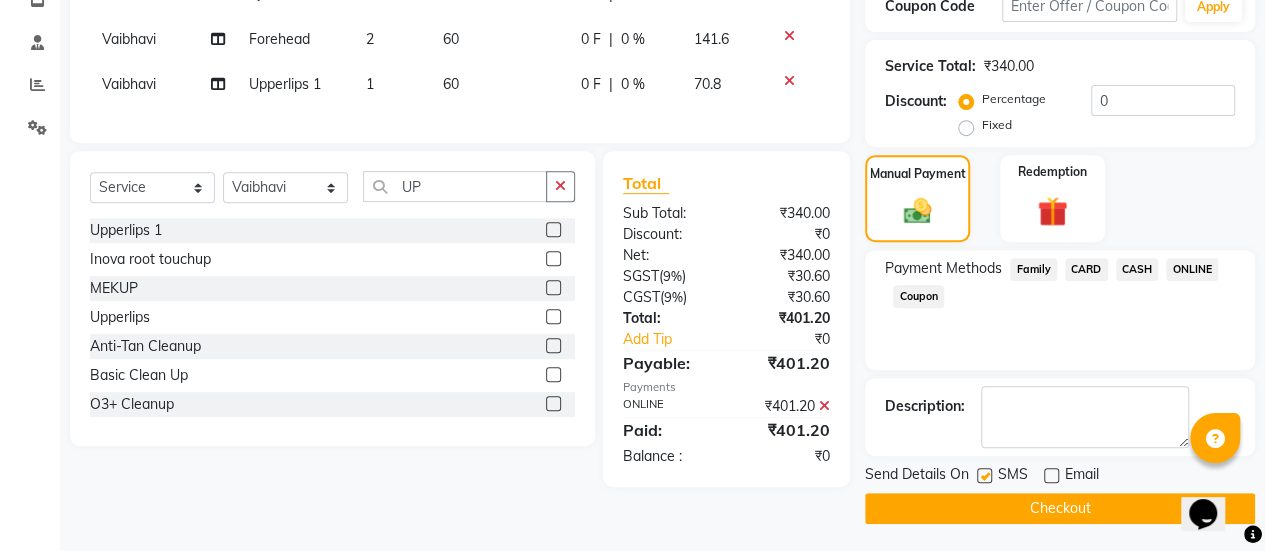 click on "Checkout" 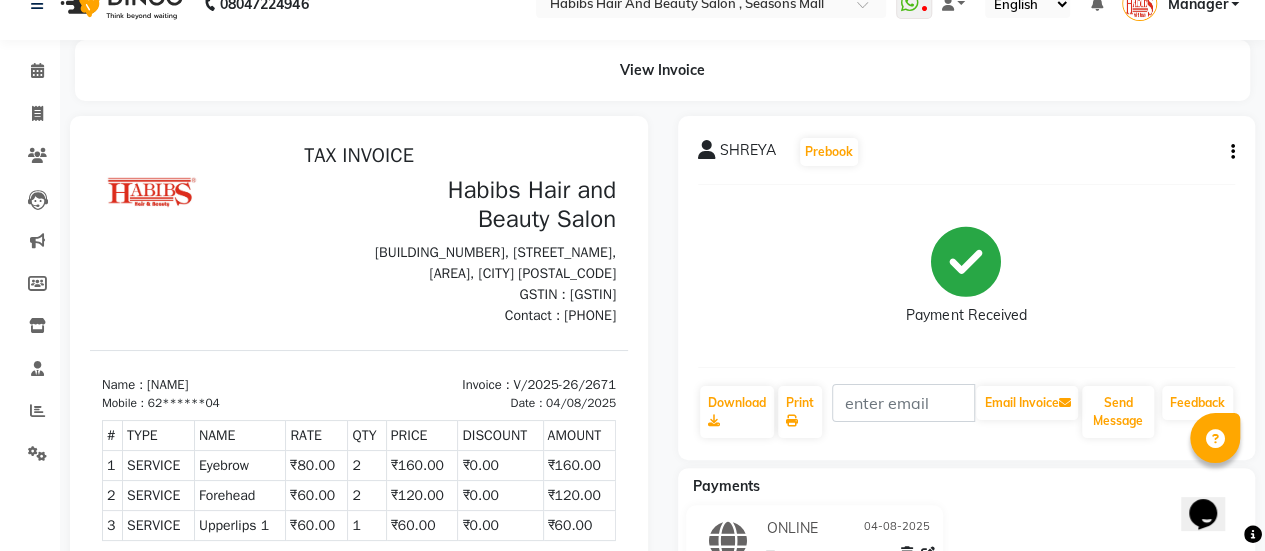 scroll, scrollTop: 0, scrollLeft: 0, axis: both 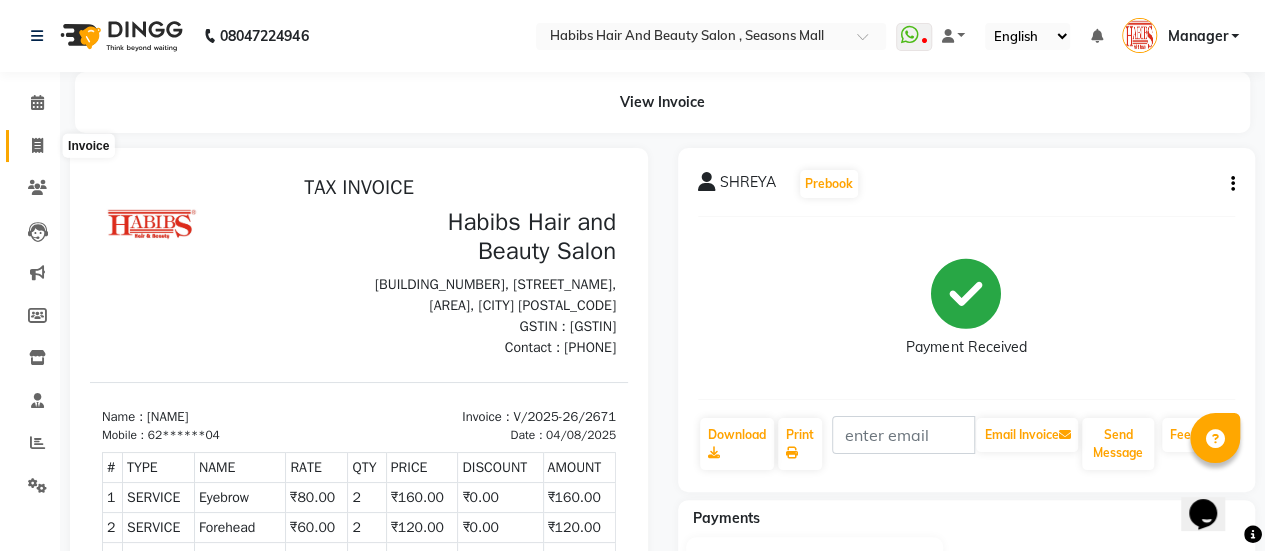 click 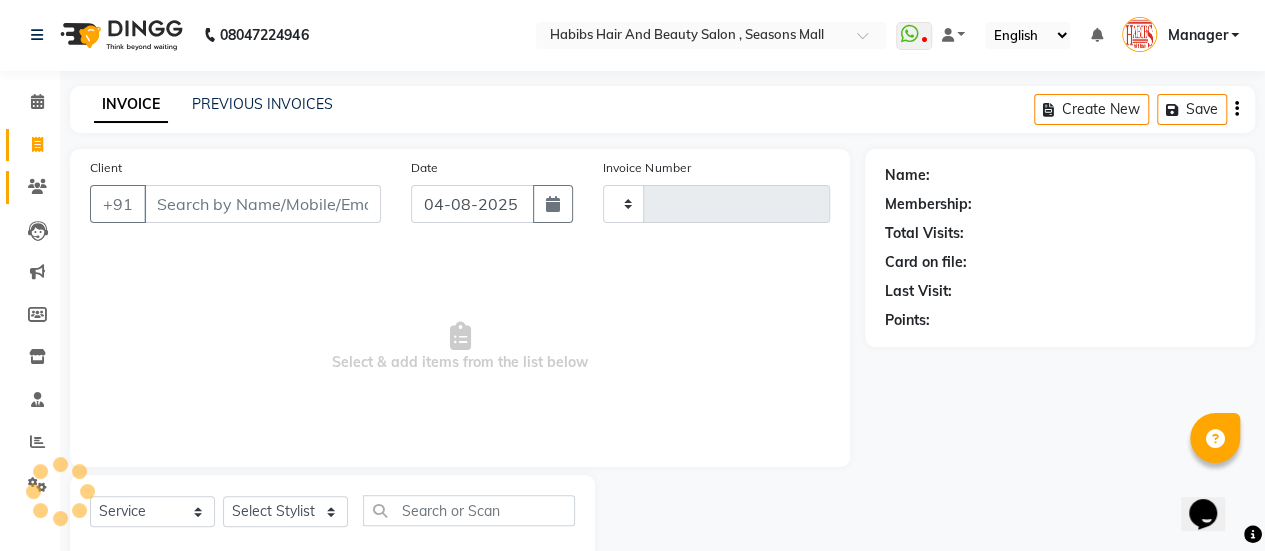 type on "2672" 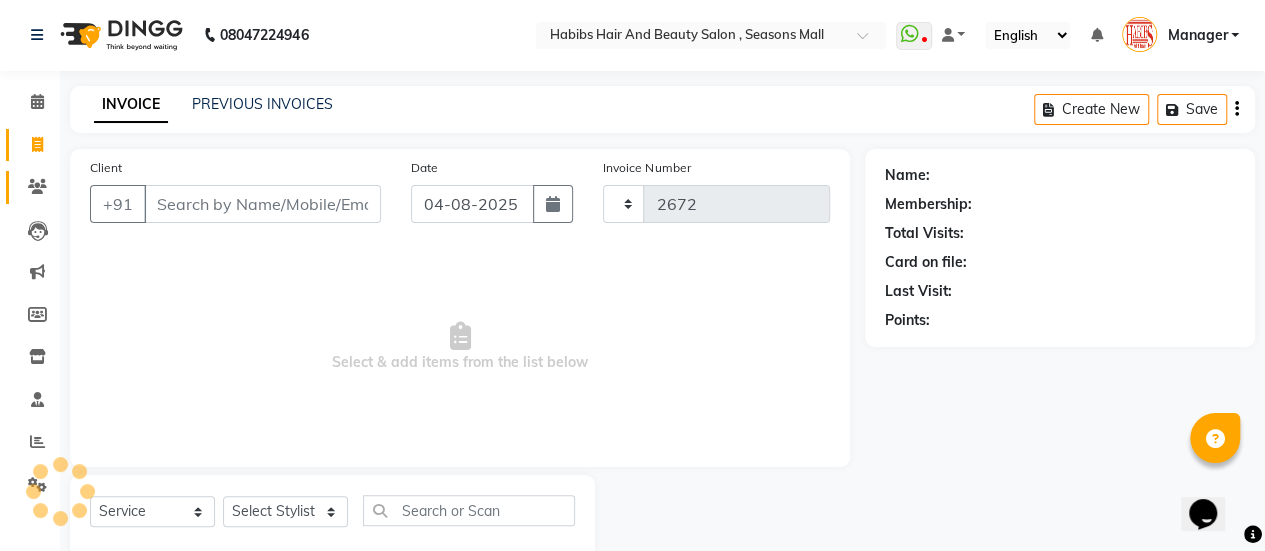 select on "5651" 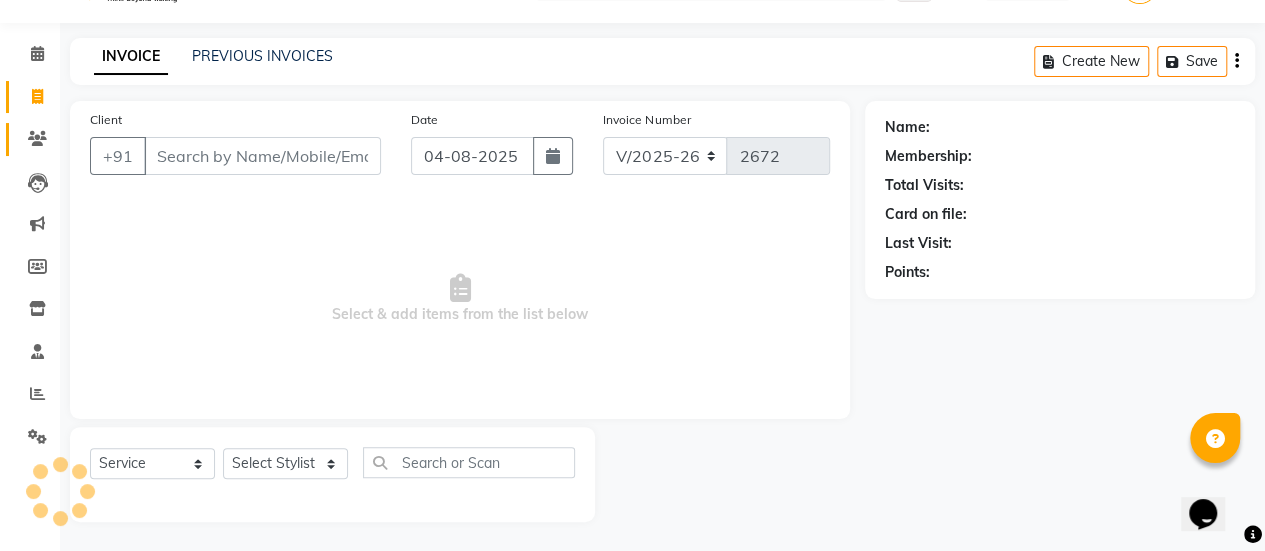 click on "Clients" 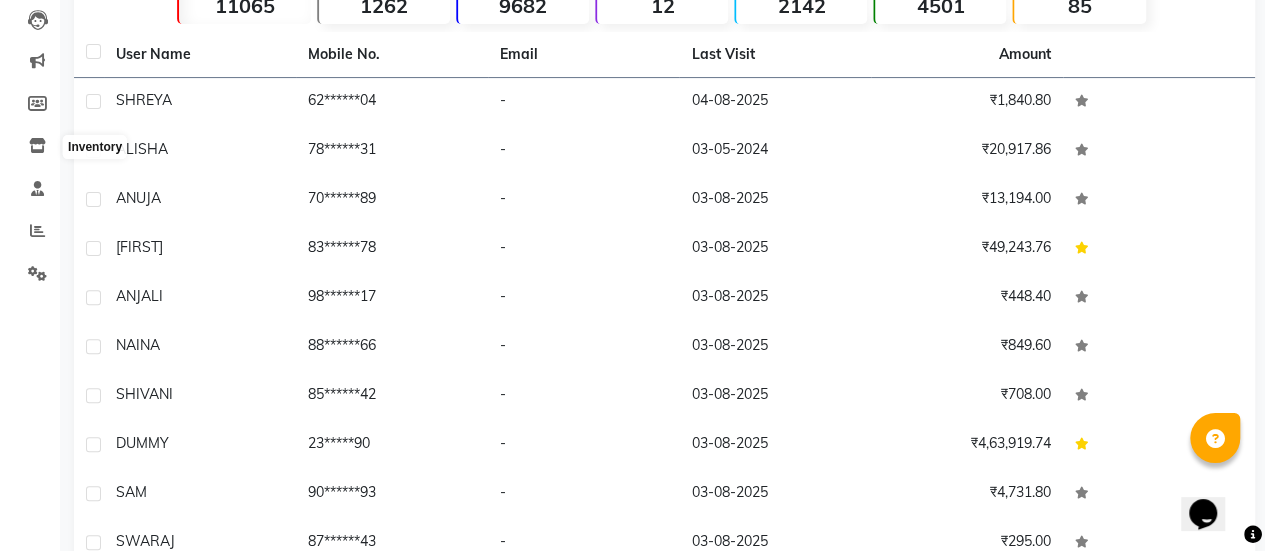 scroll, scrollTop: 0, scrollLeft: 0, axis: both 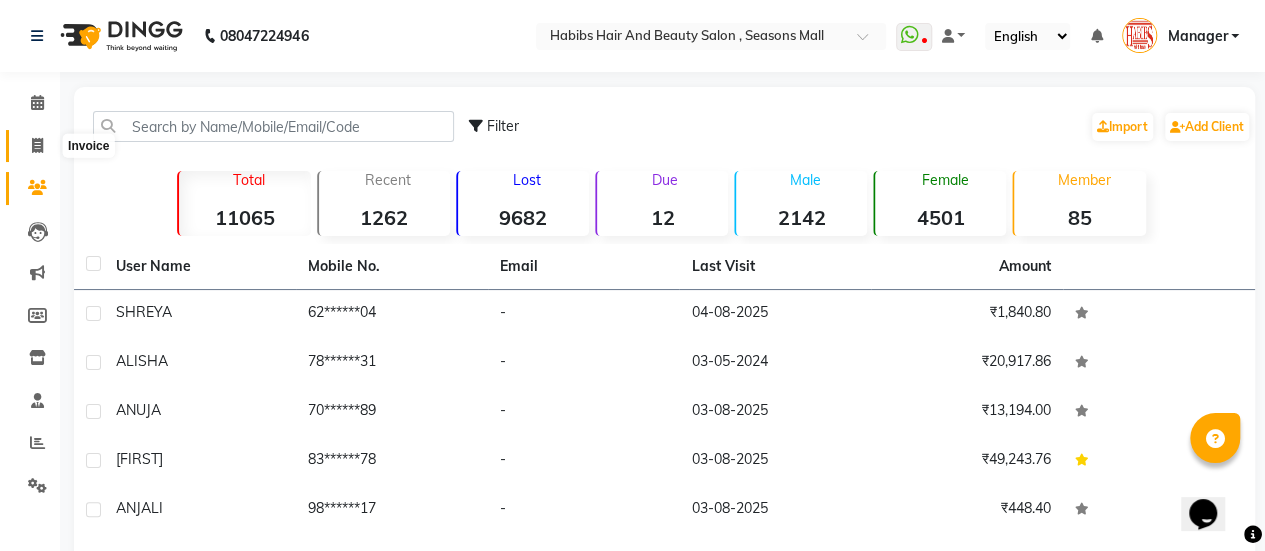 click 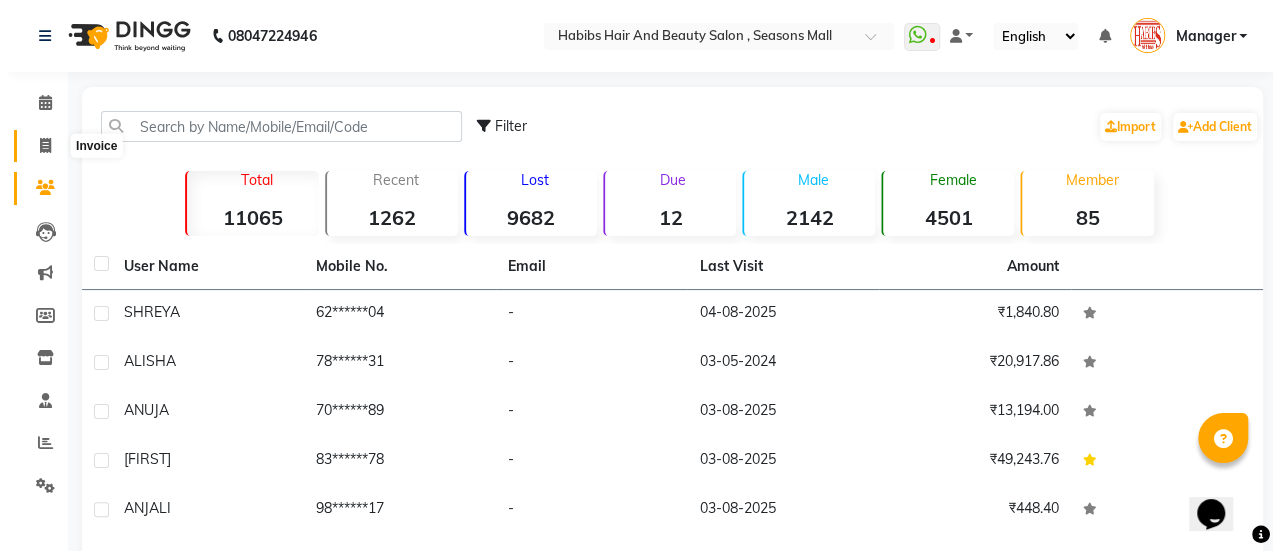 scroll, scrollTop: 49, scrollLeft: 0, axis: vertical 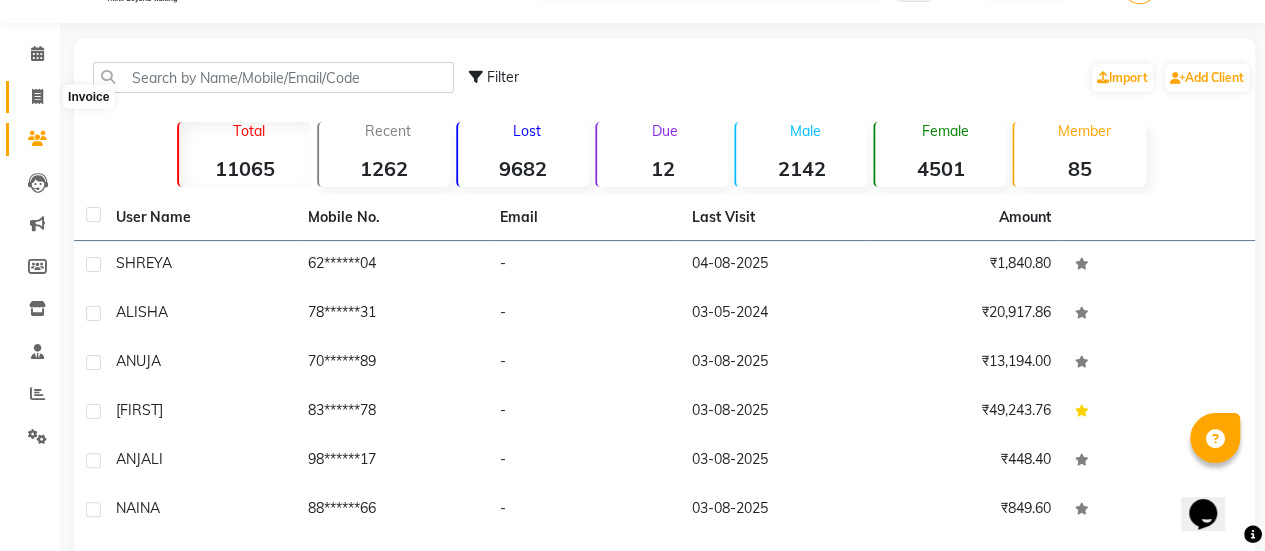 select on "service" 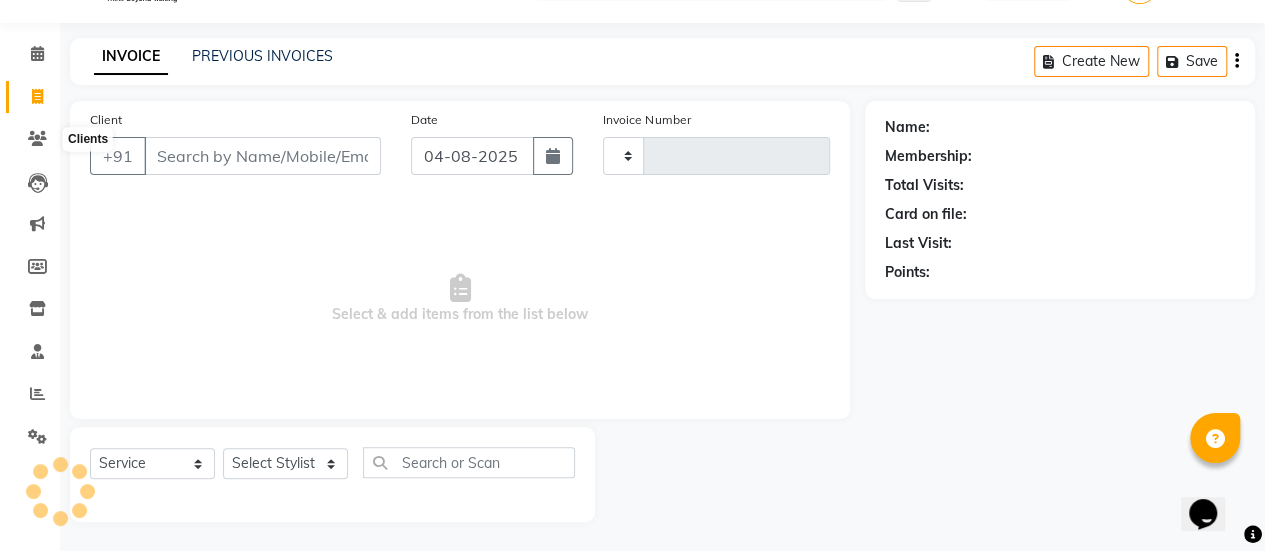 type on "2672" 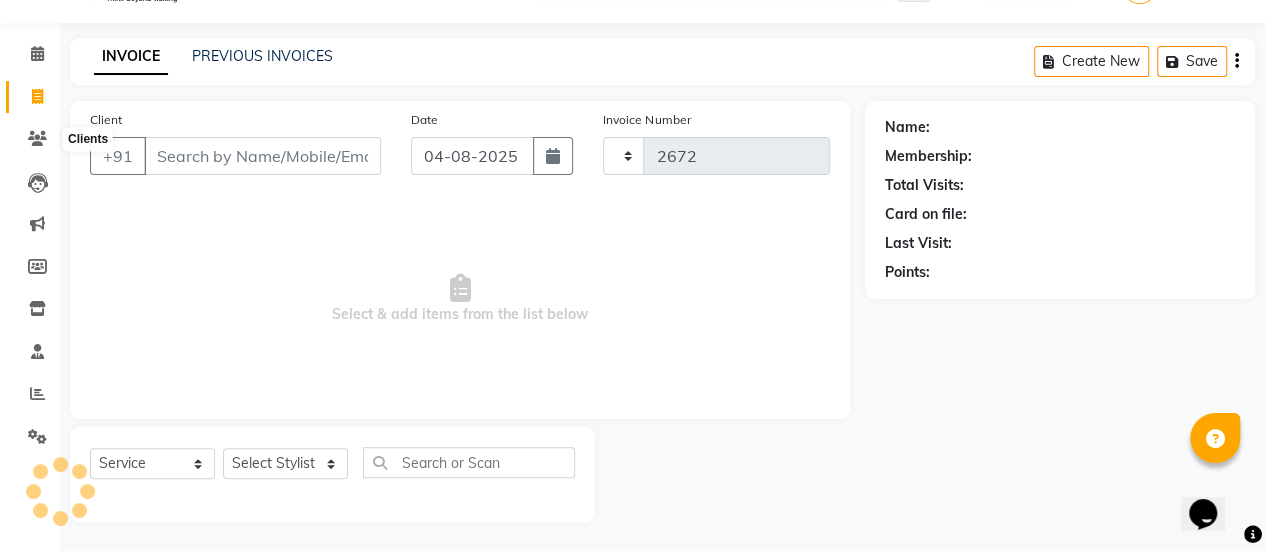select on "5651" 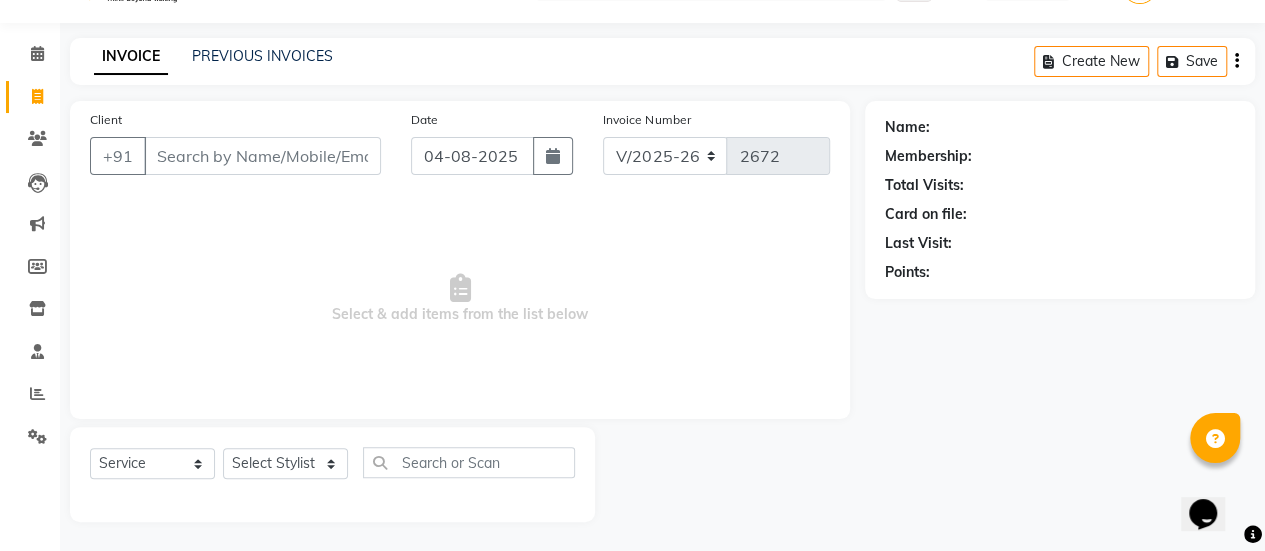 click on "Client" at bounding box center [262, 156] 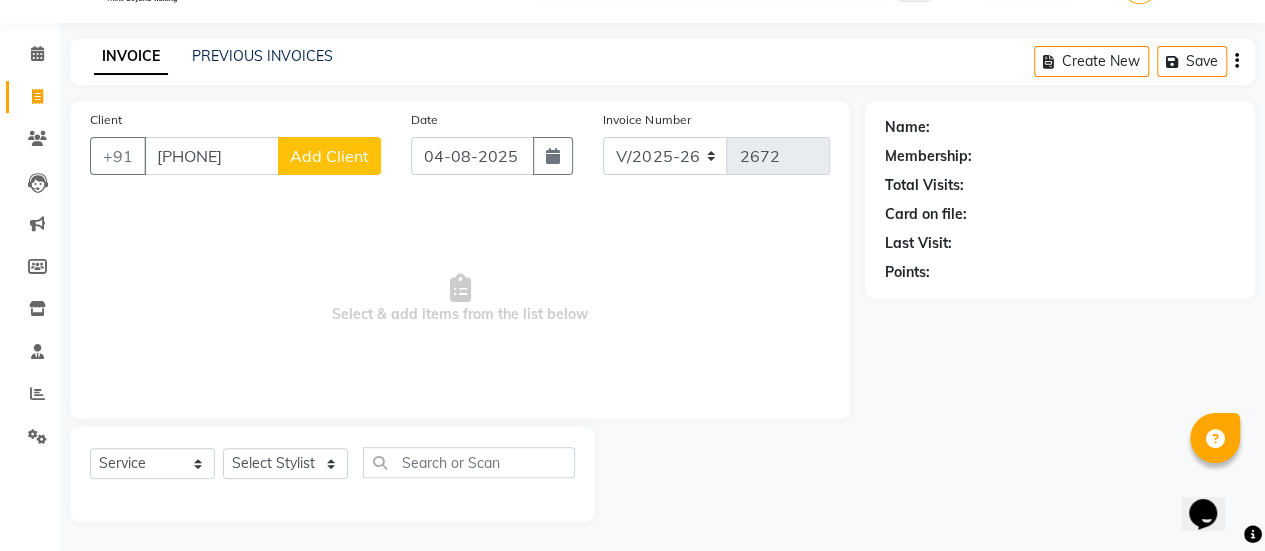 type on "[PHONE]" 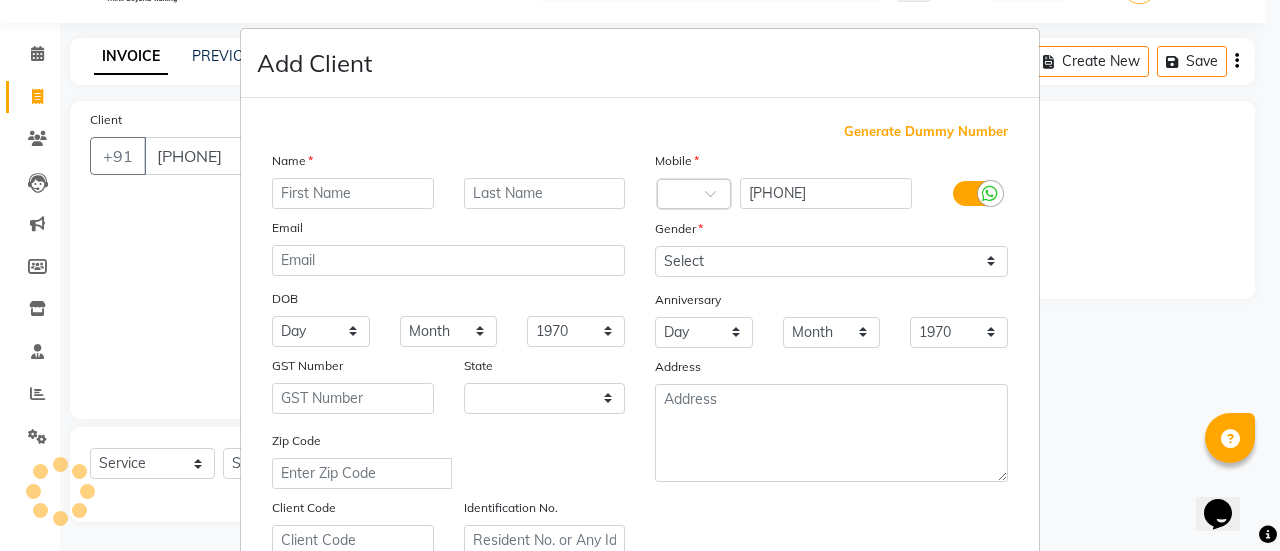 select on "22" 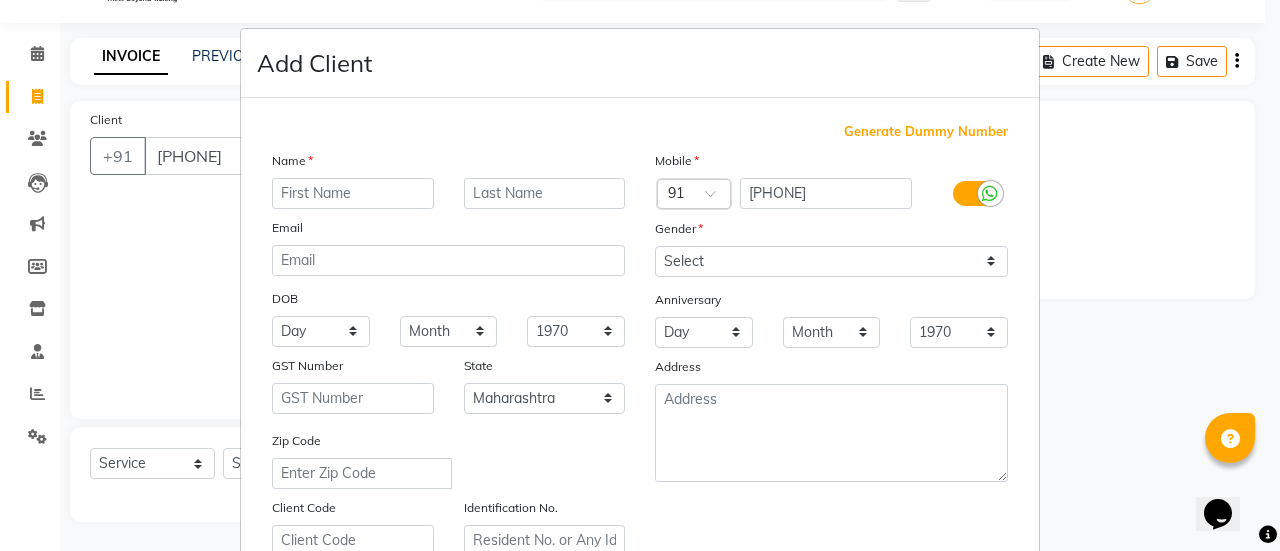 click at bounding box center (353, 193) 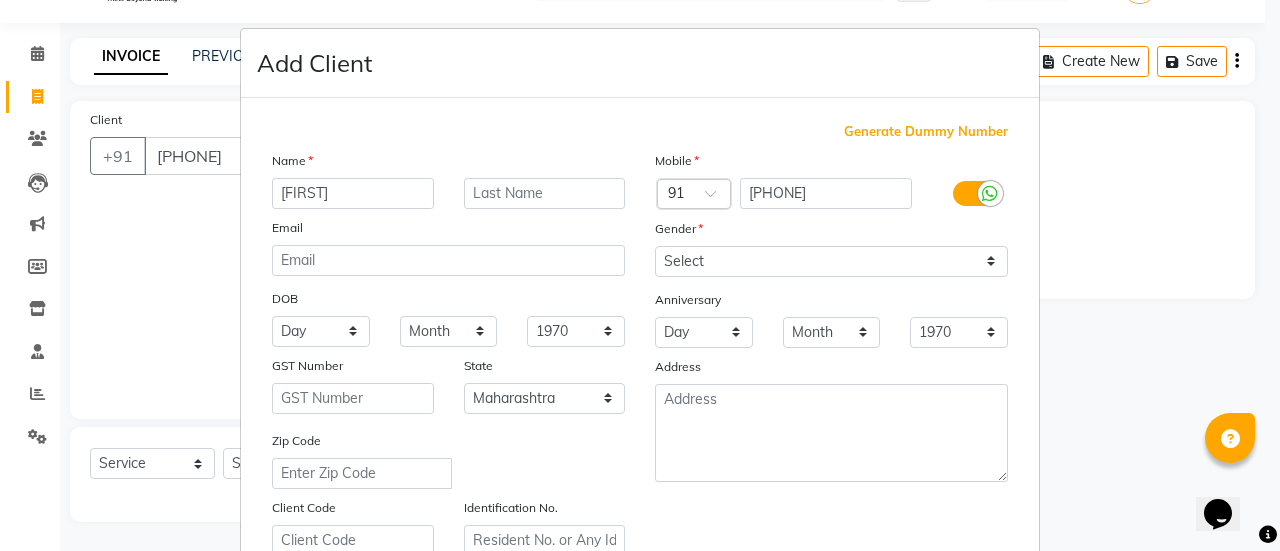 type on "[FIRST]" 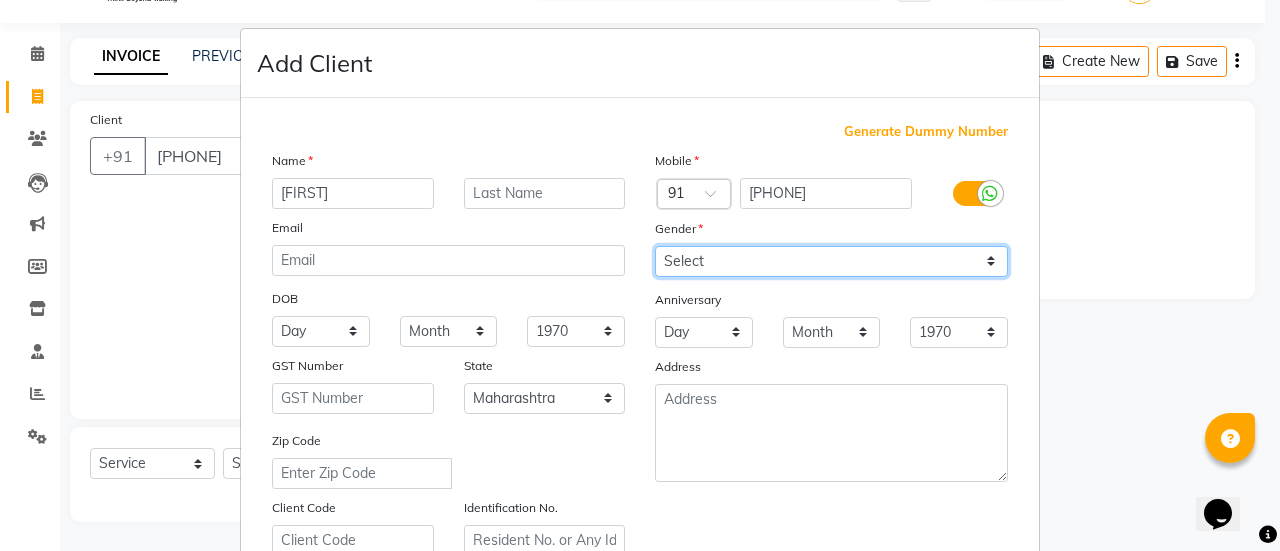 click on "Select Male Female Other Prefer Not To Say" at bounding box center [831, 261] 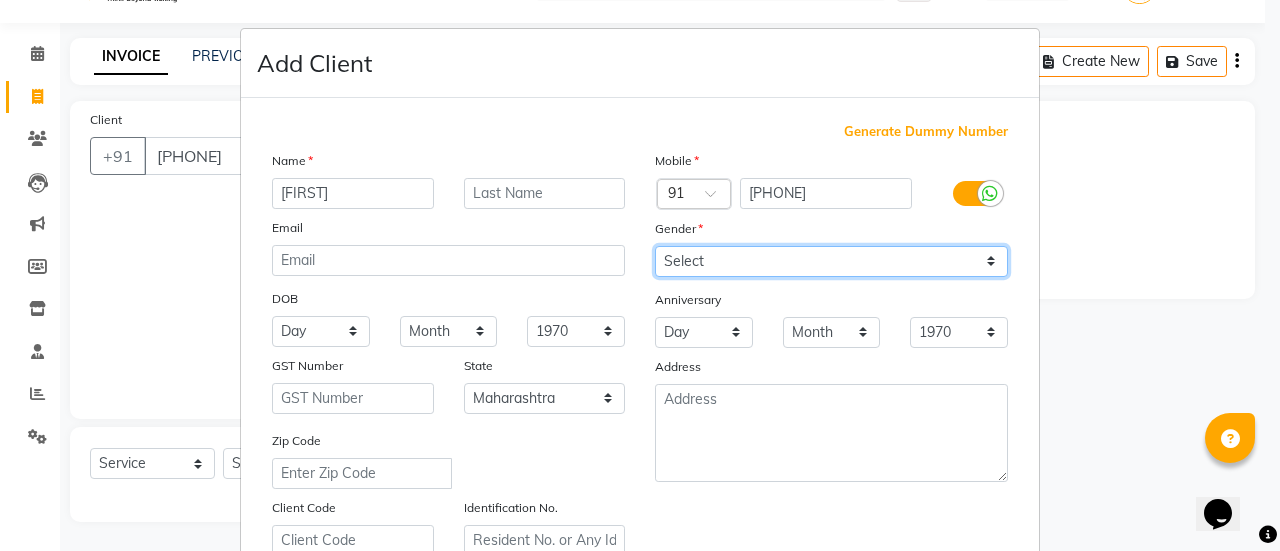 select on "female" 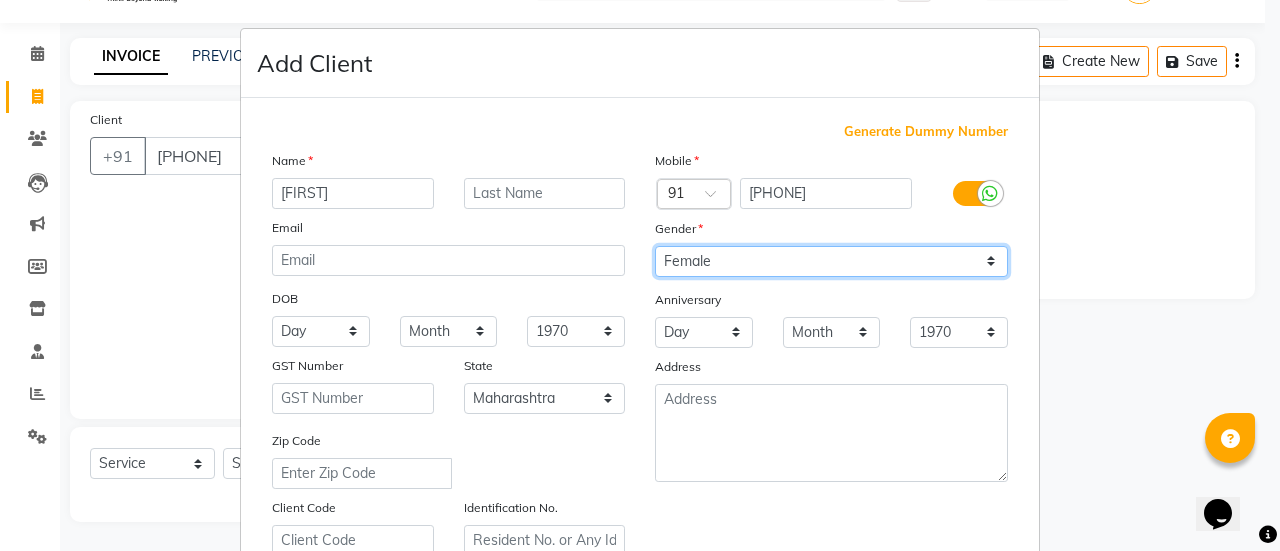 click on "Select Male Female Other Prefer Not To Say" at bounding box center (831, 261) 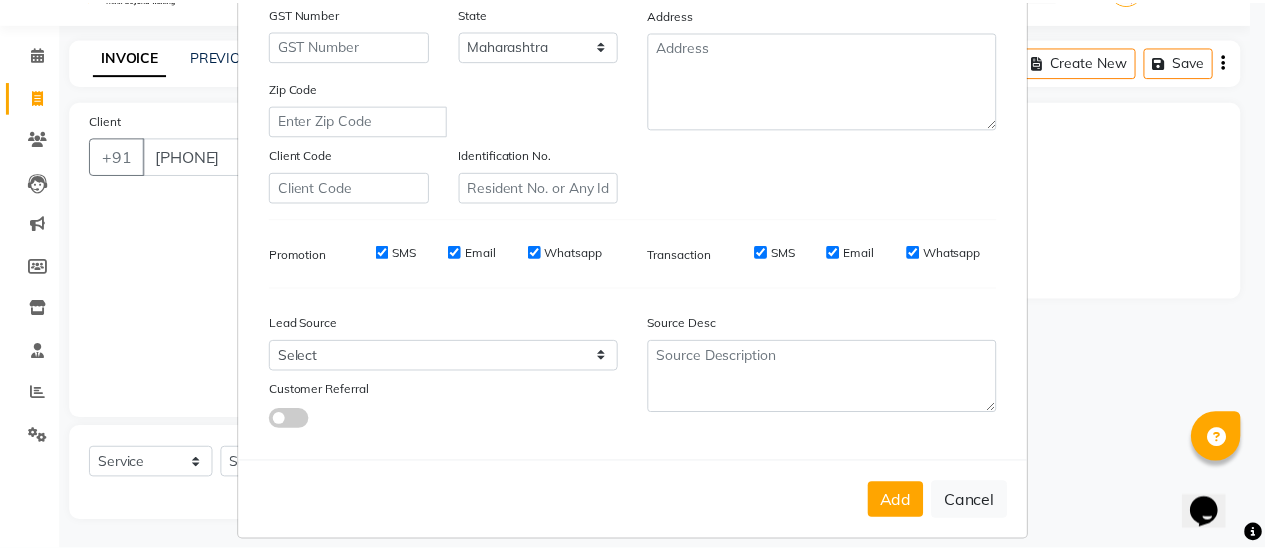 scroll, scrollTop: 368, scrollLeft: 0, axis: vertical 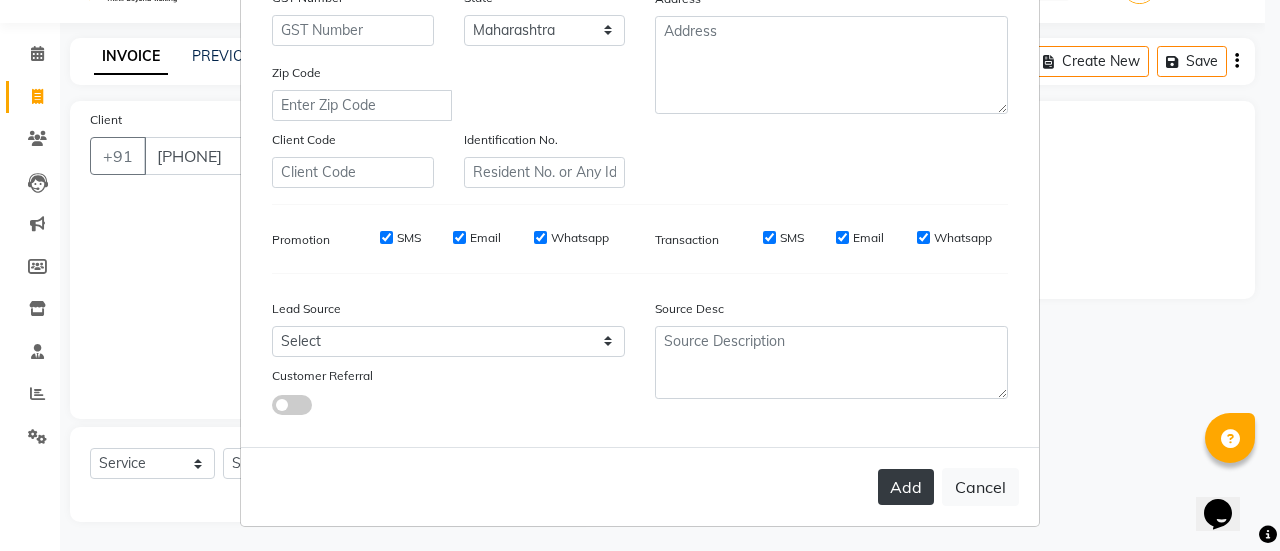 click on "Add" at bounding box center (906, 487) 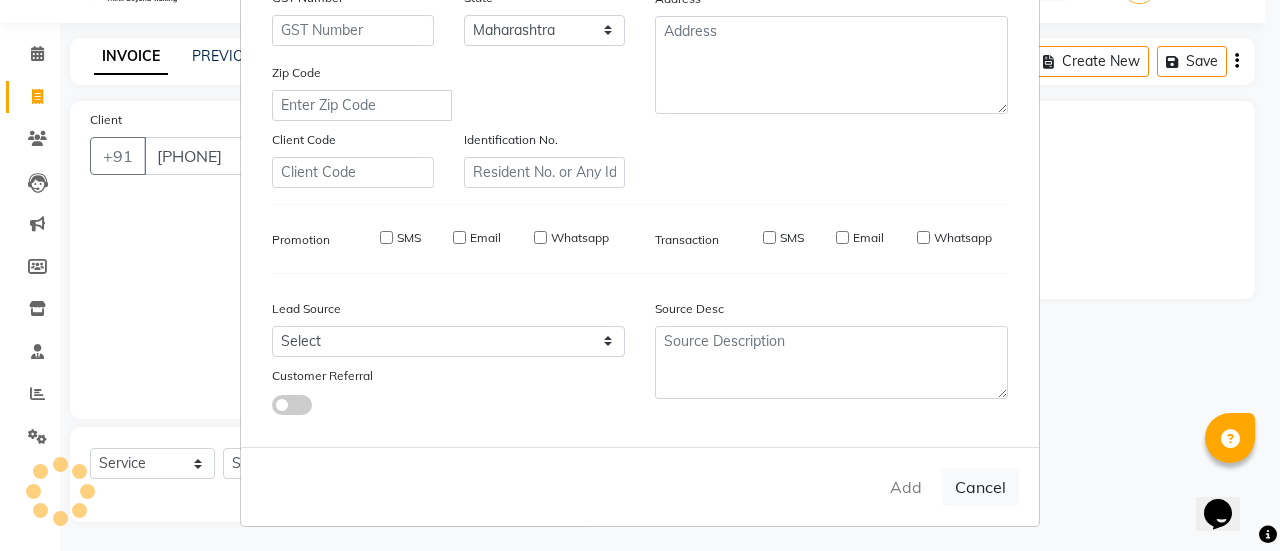 type on "[PHONE]" 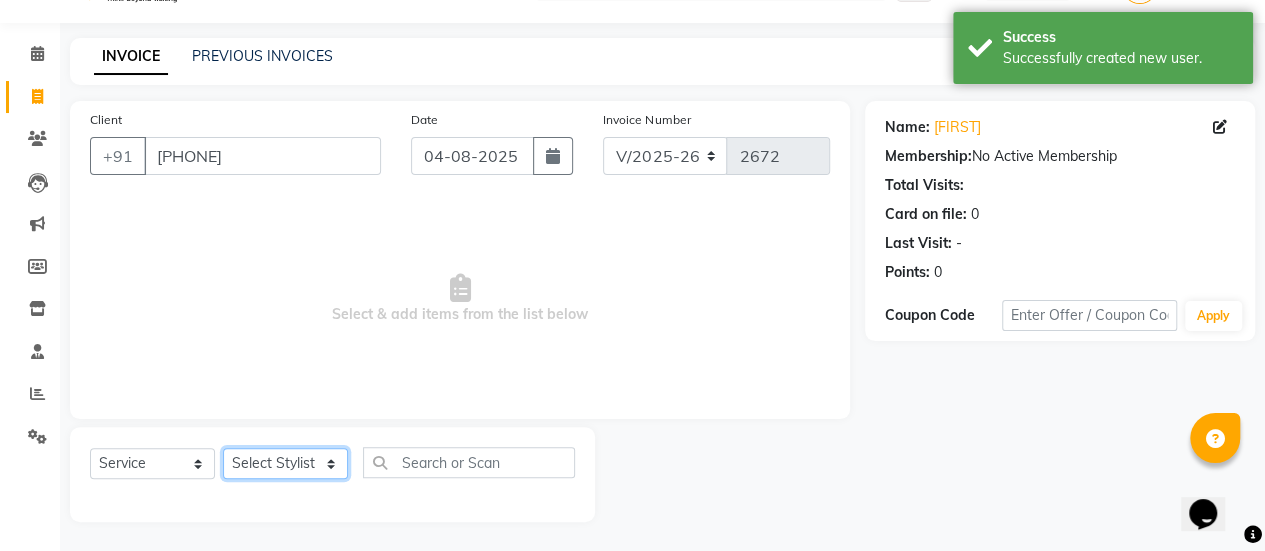 click on "Select Stylist AAKASH Chaitanya Divya KALANY Manager Mohini MUSARIK Parvez Shaikh PINKEY PRADEEP SHARMA Rushi pandit Salman Shakeel Shraddha Vaibhavi Vijay khade xyz" 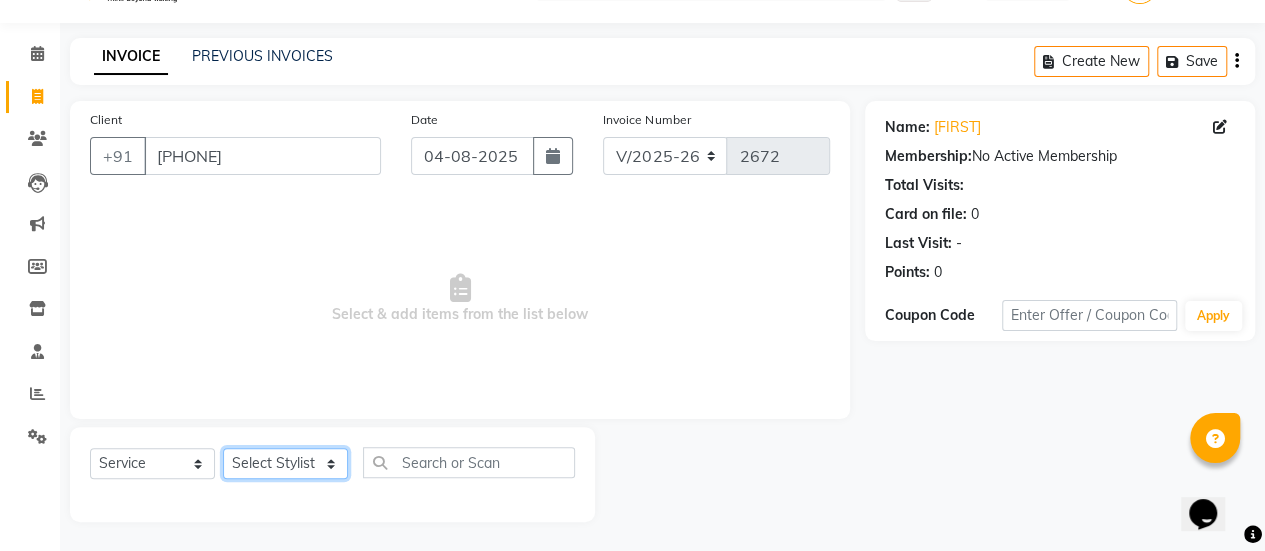click on "Select Stylist AAKASH Chaitanya Divya KALANY Manager Mohini MUSARIK Parvez Shaikh PINKEY PRADEEP SHARMA Rushi pandit Salman Shakeel Shraddha Vaibhavi Vijay khade xyz" 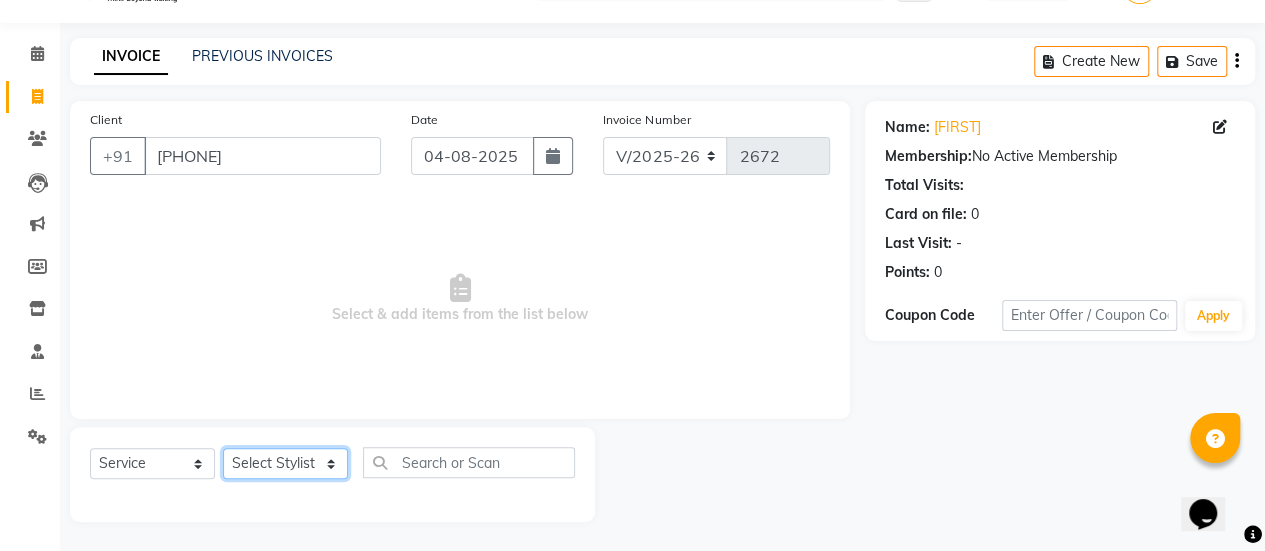 click on "Select Stylist AAKASH Chaitanya Divya KALANY Manager Mohini MUSARIK Parvez Shaikh PINKEY PRADEEP SHARMA Rushi pandit Salman Shakeel Shraddha Vaibhavi Vijay khade xyz" 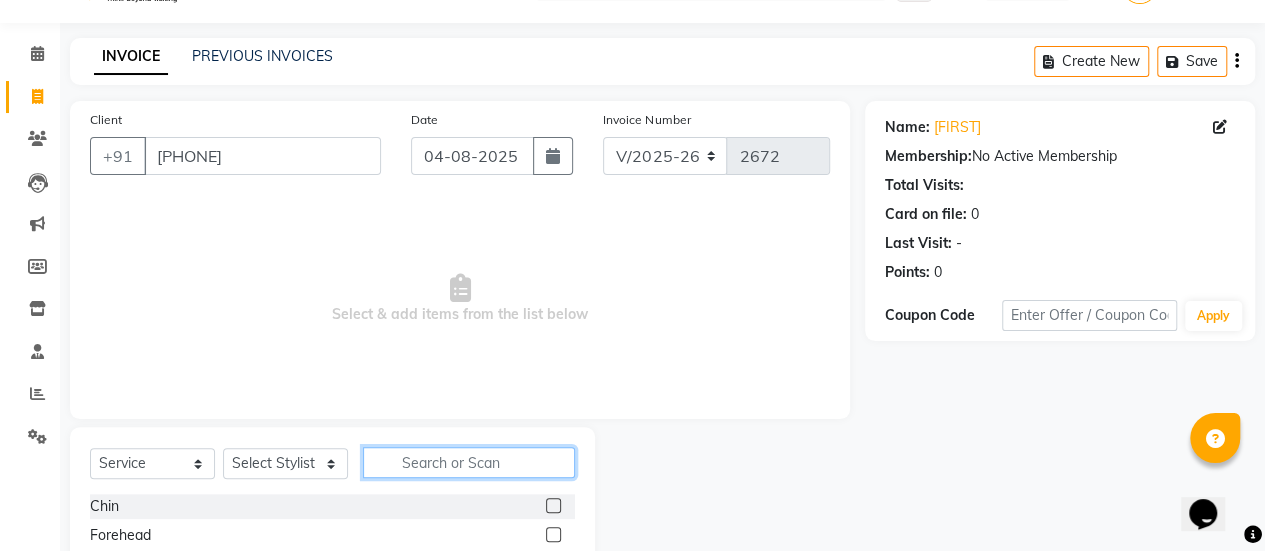 click 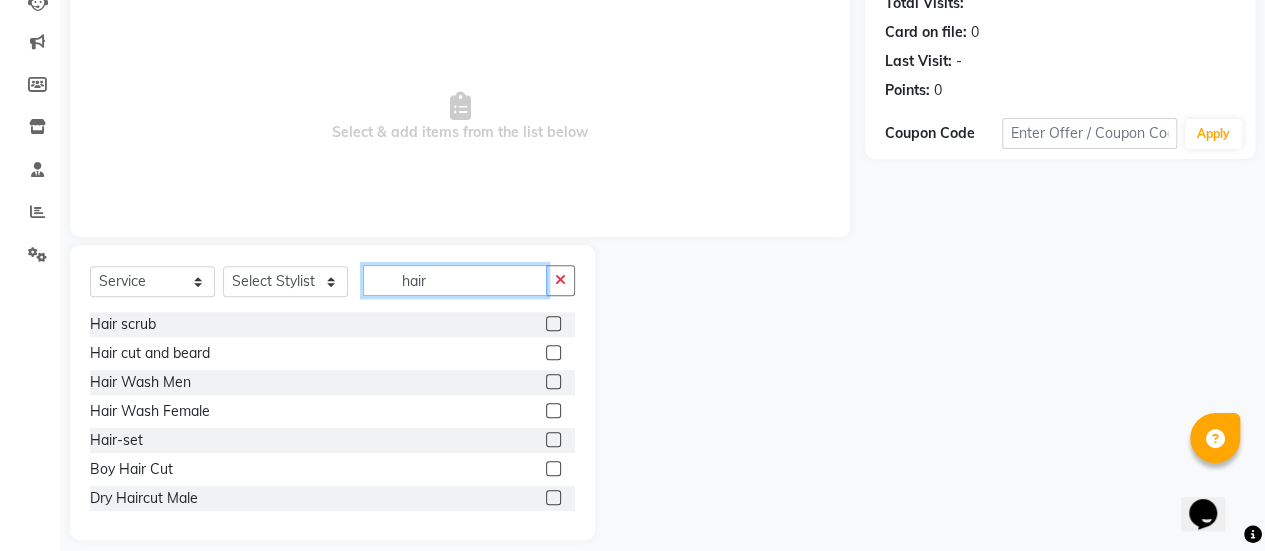 scroll, scrollTop: 240, scrollLeft: 0, axis: vertical 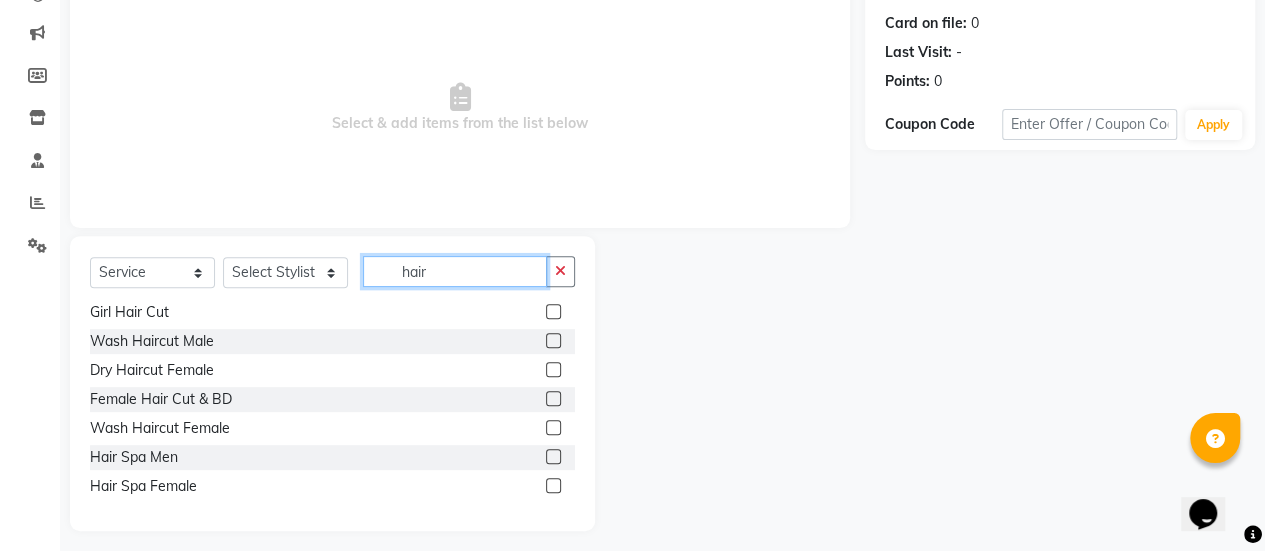 type on "hair" 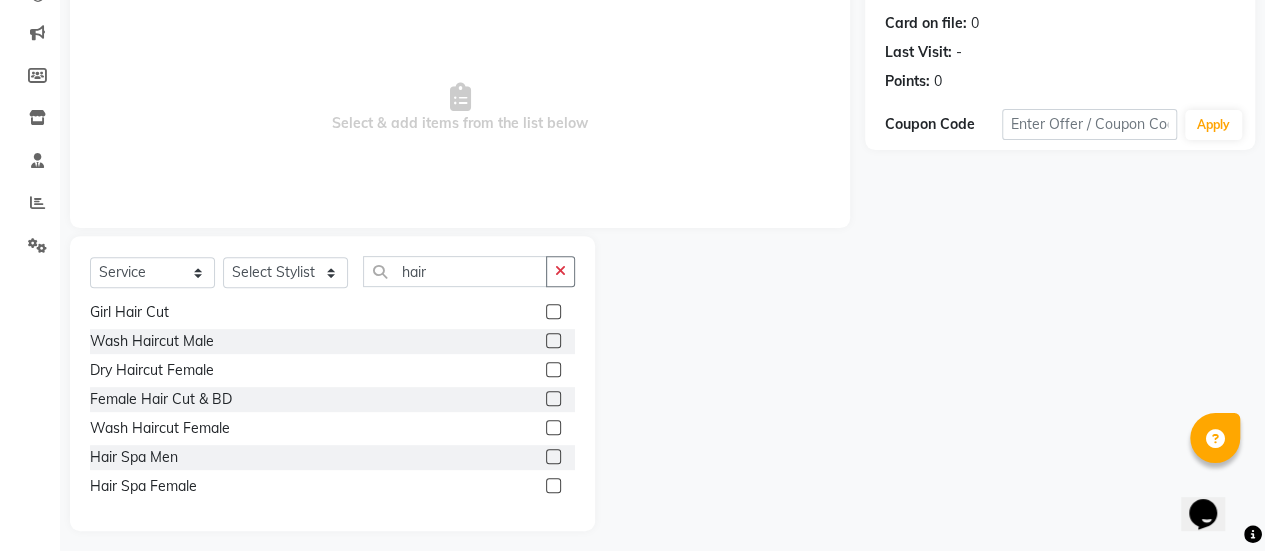 click 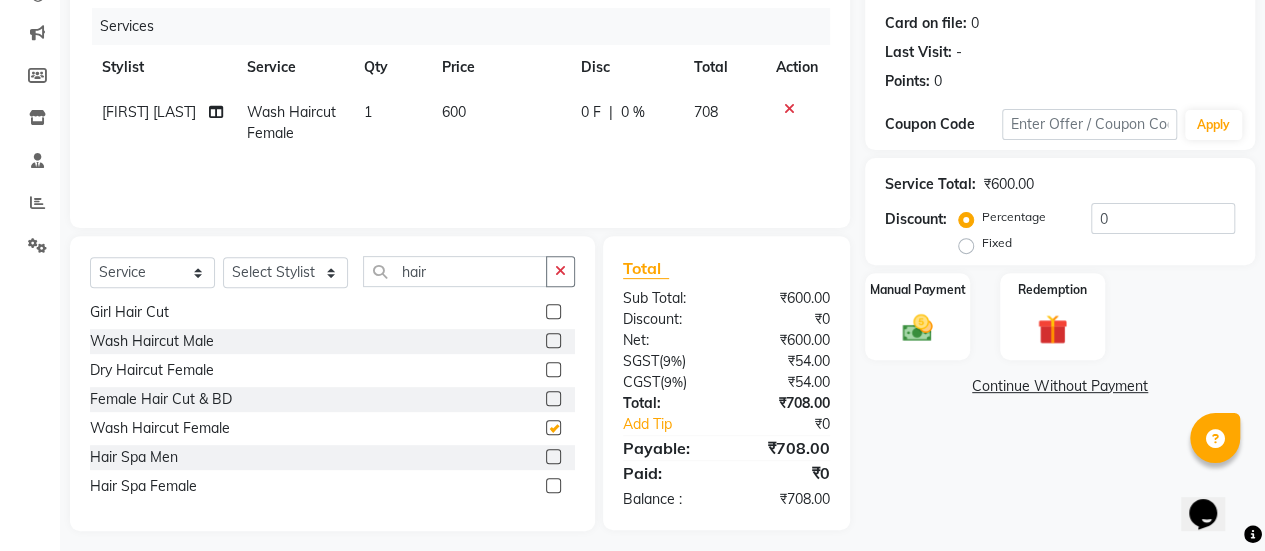 checkbox on "false" 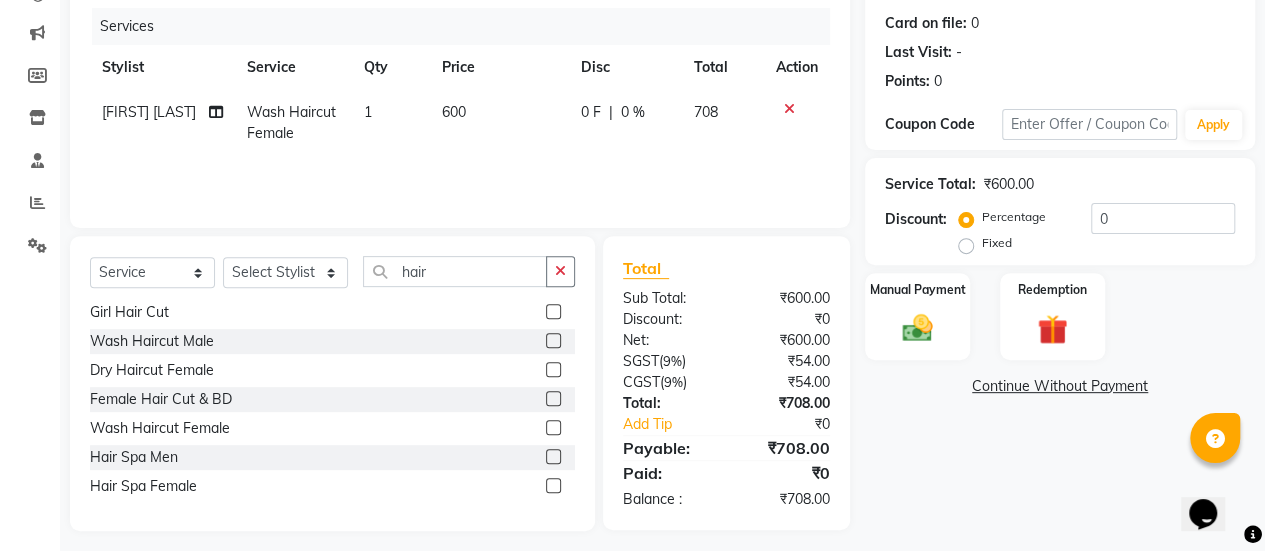 click on "600" 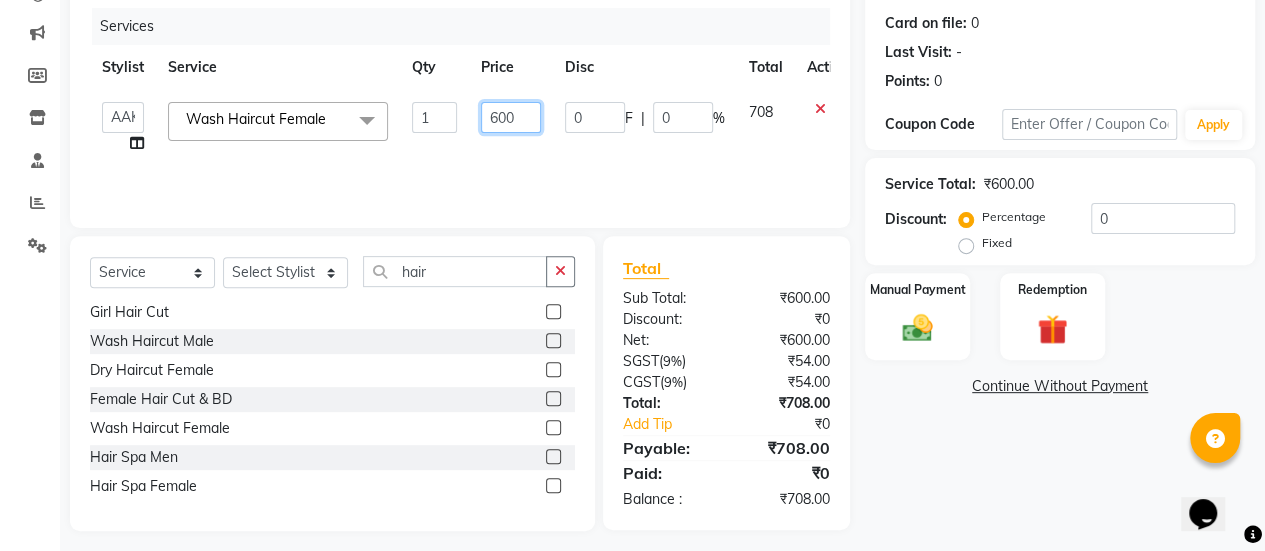 click on "600" 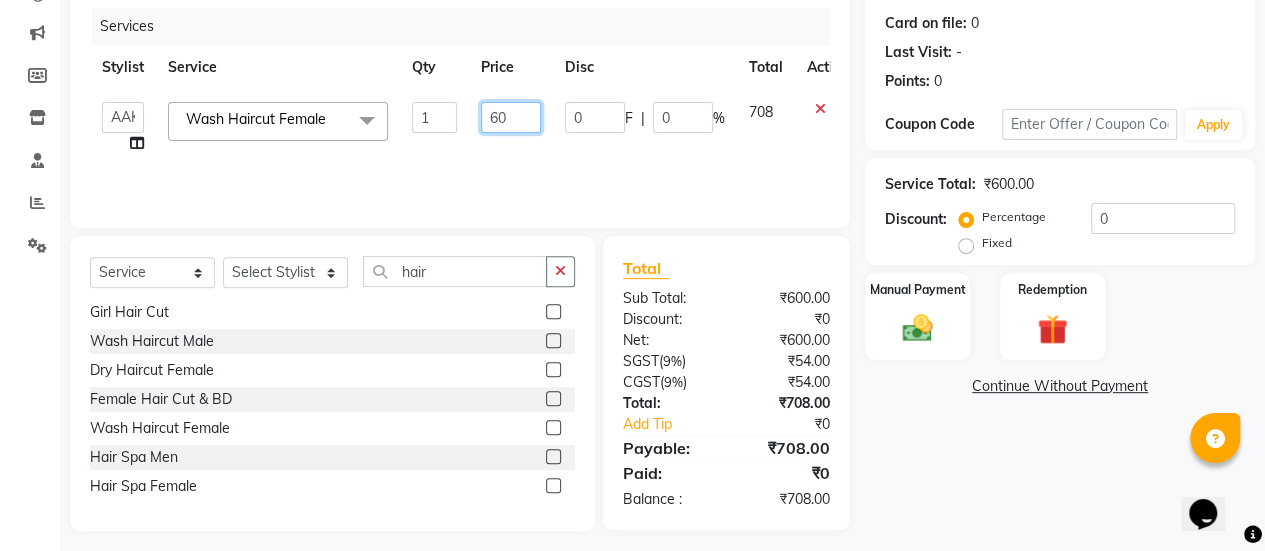 type on "6" 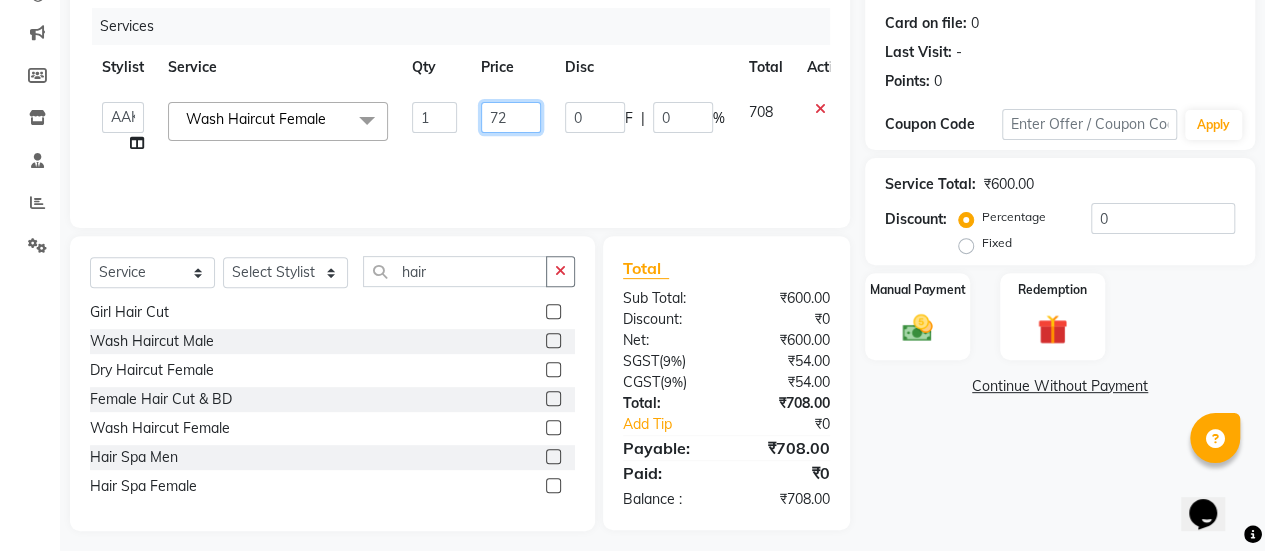 type on "720" 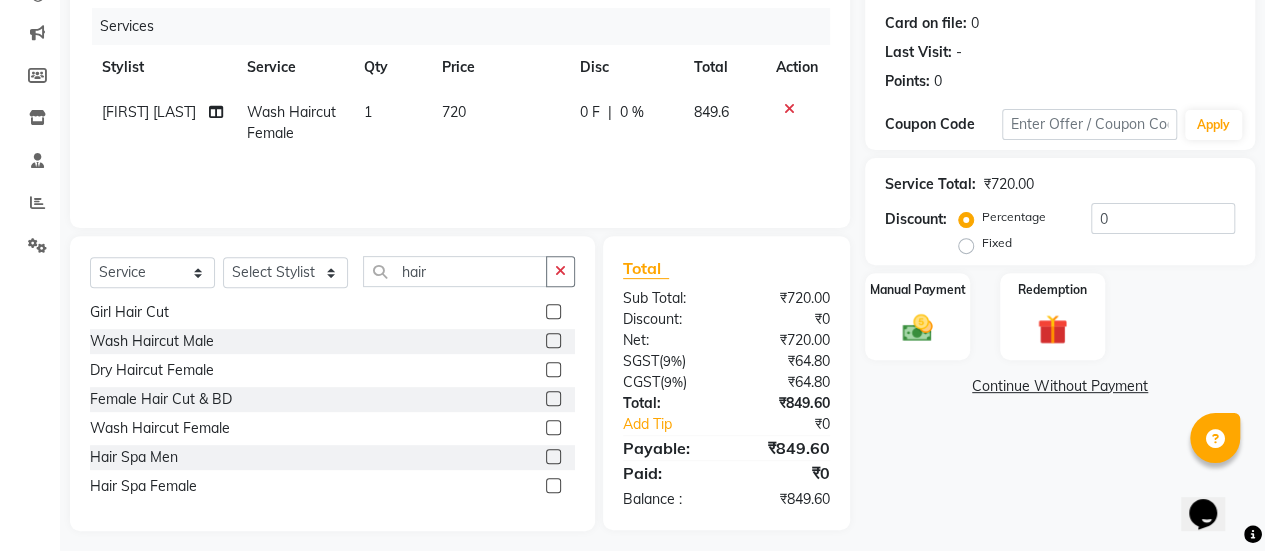 click on "720" 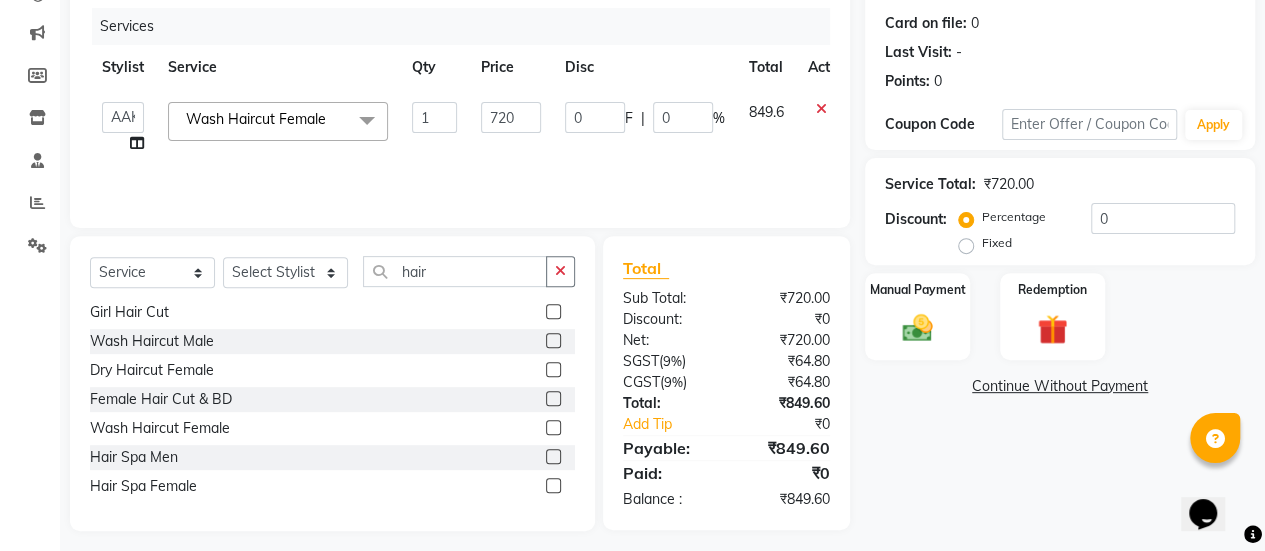 click on "720" 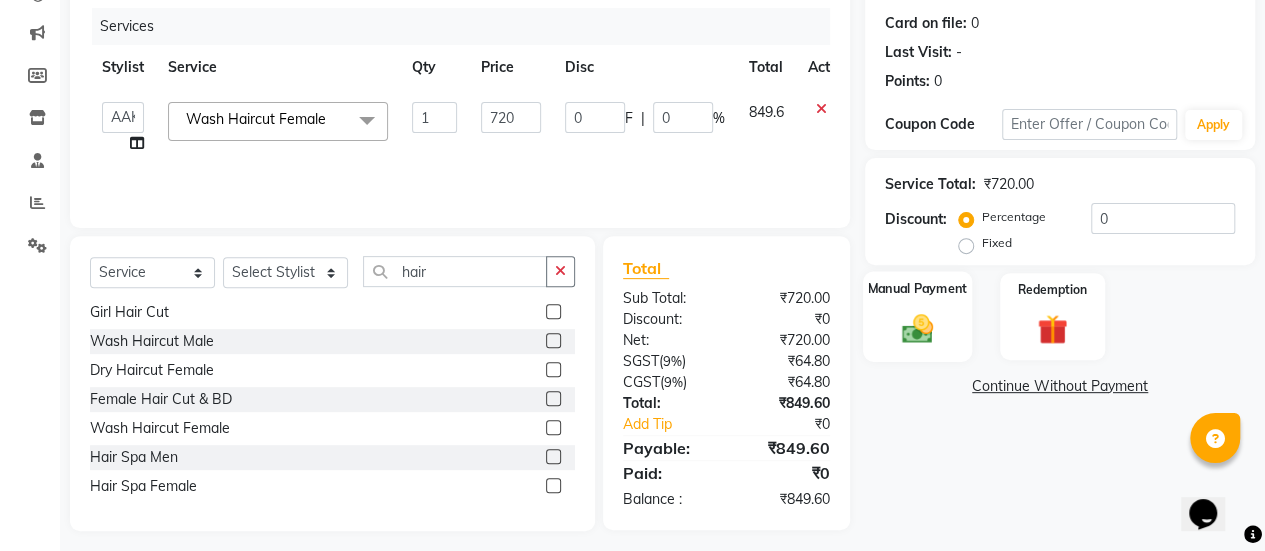 click 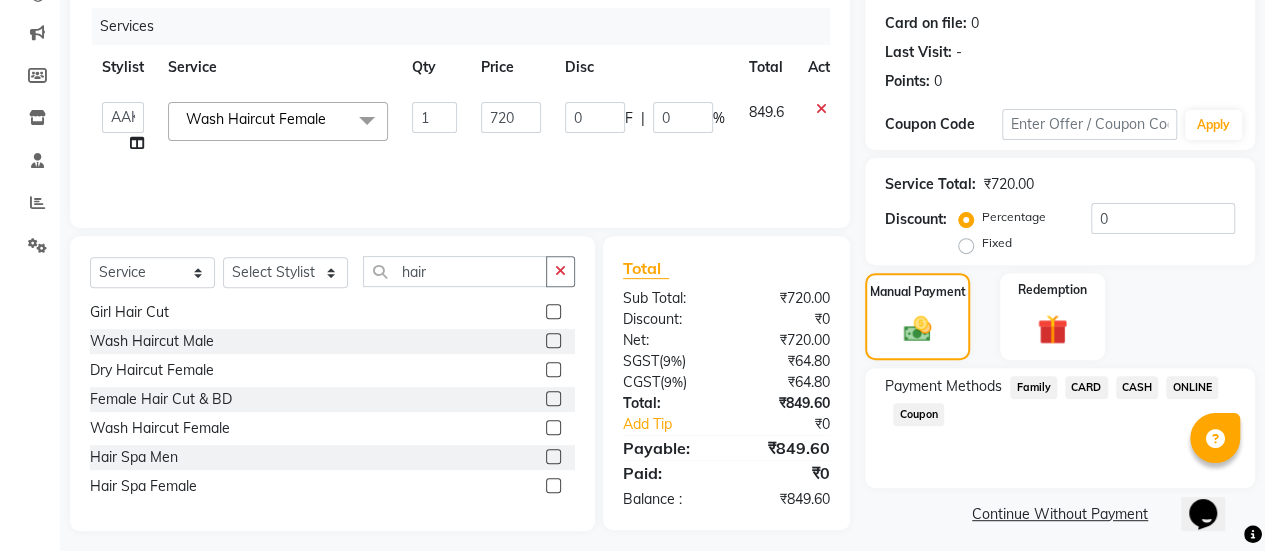 click on "CASH" 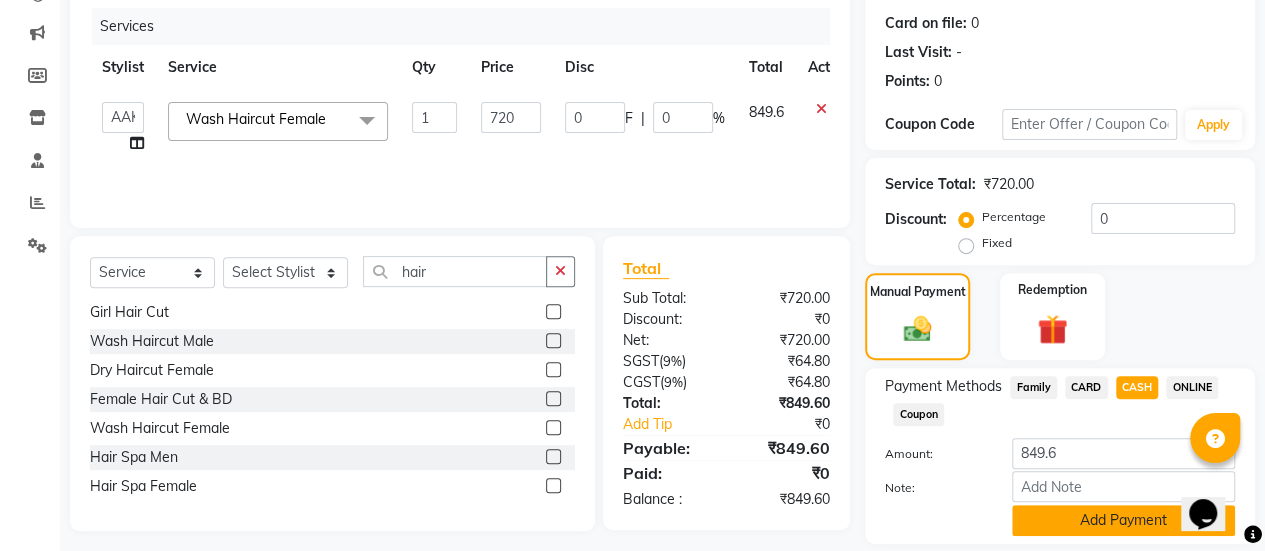 click on "Add Payment" 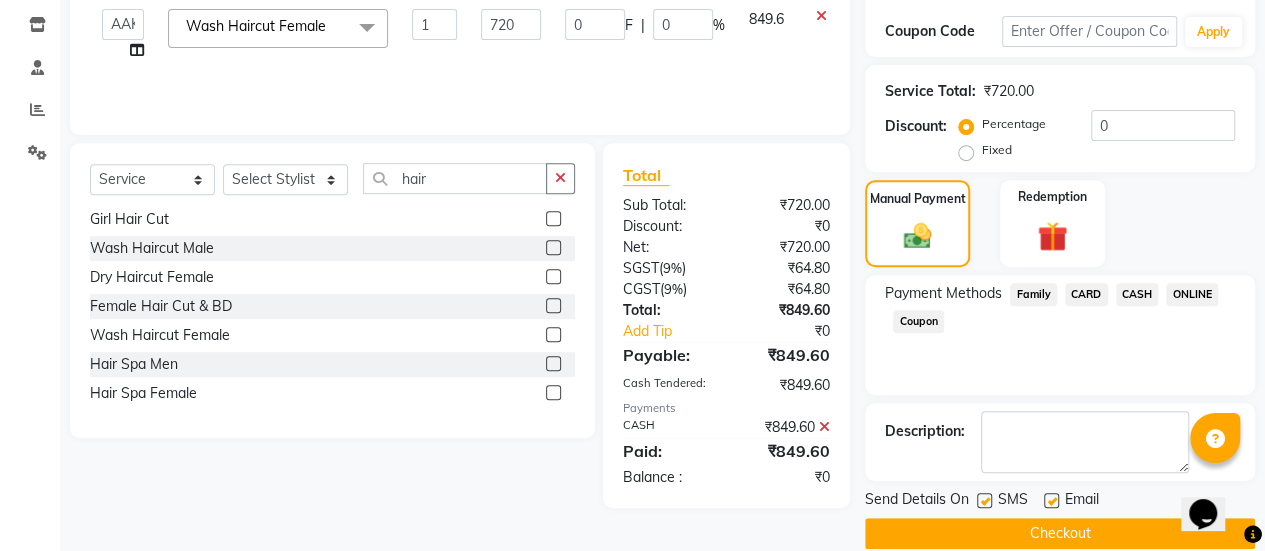 scroll, scrollTop: 358, scrollLeft: 0, axis: vertical 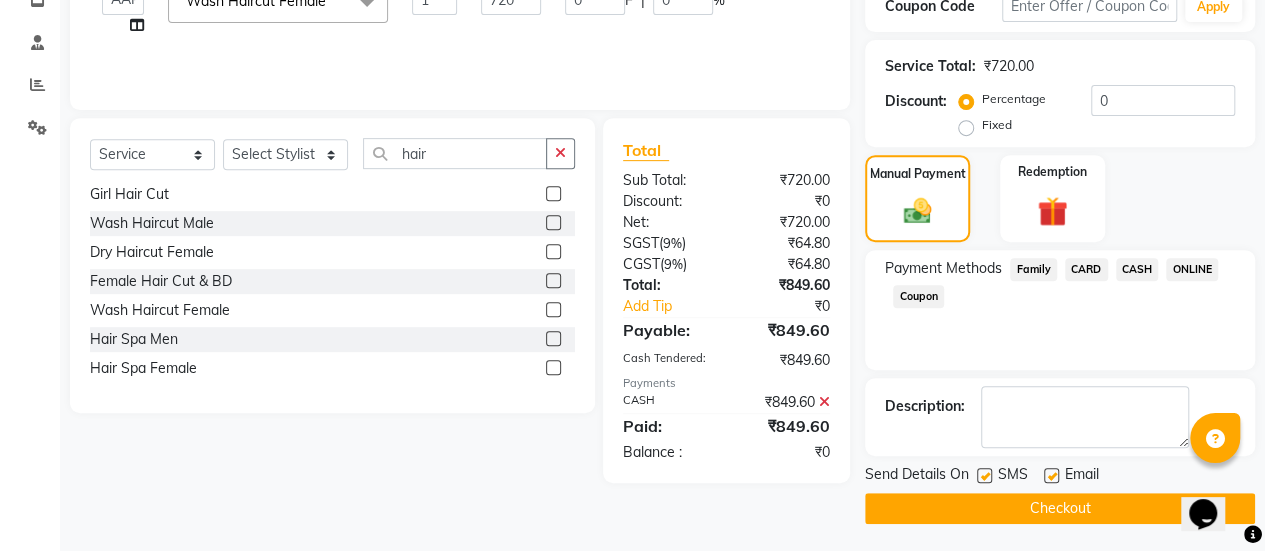 click 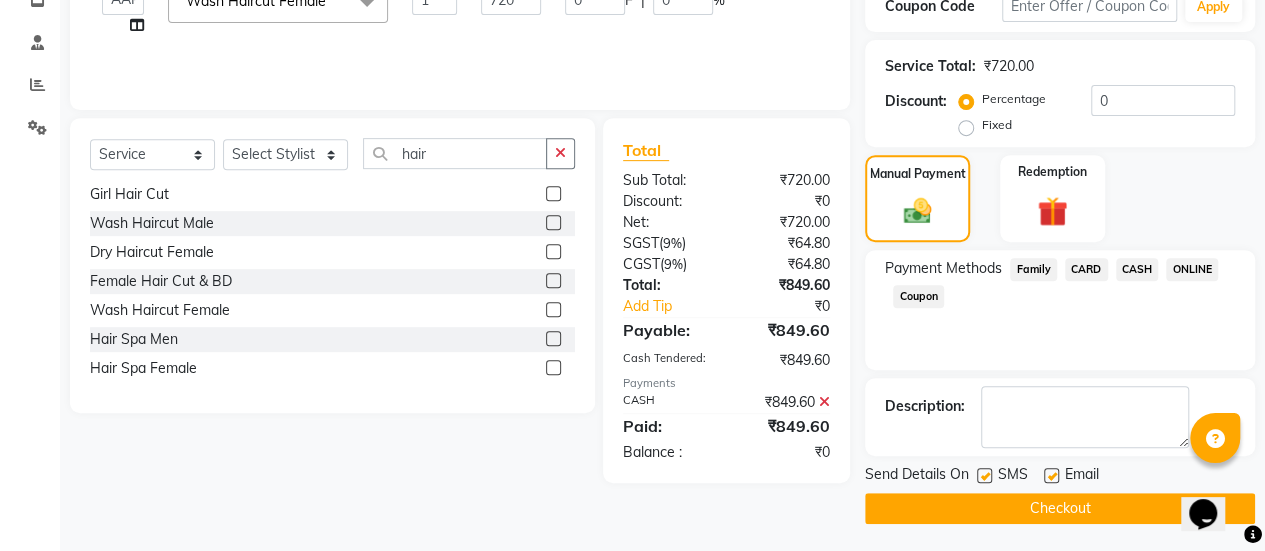 click at bounding box center (1050, 476) 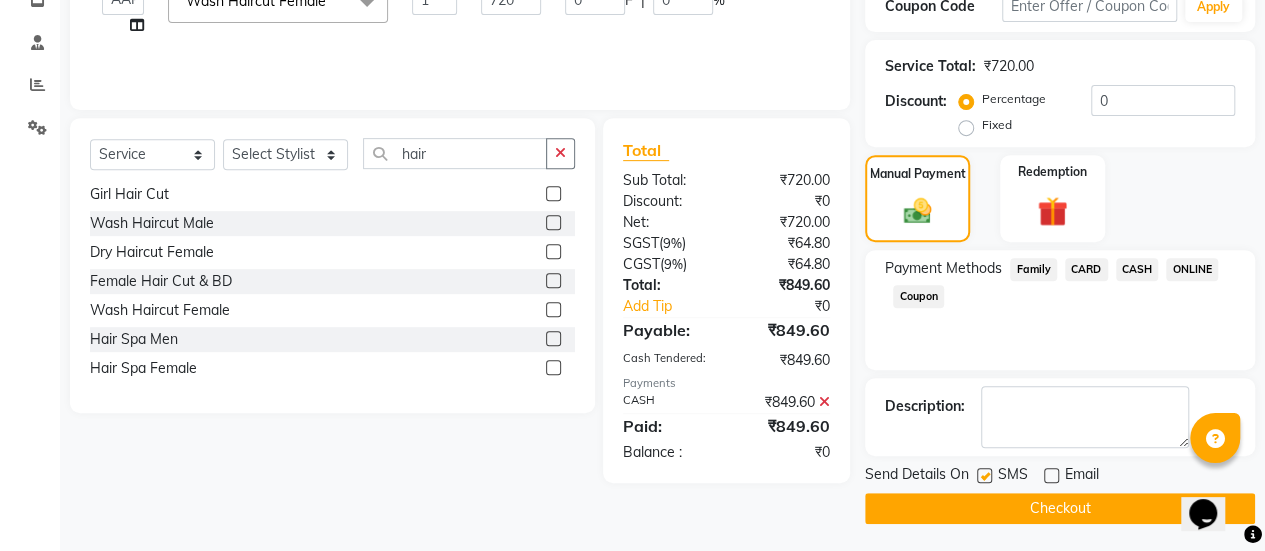 click on "Checkout" 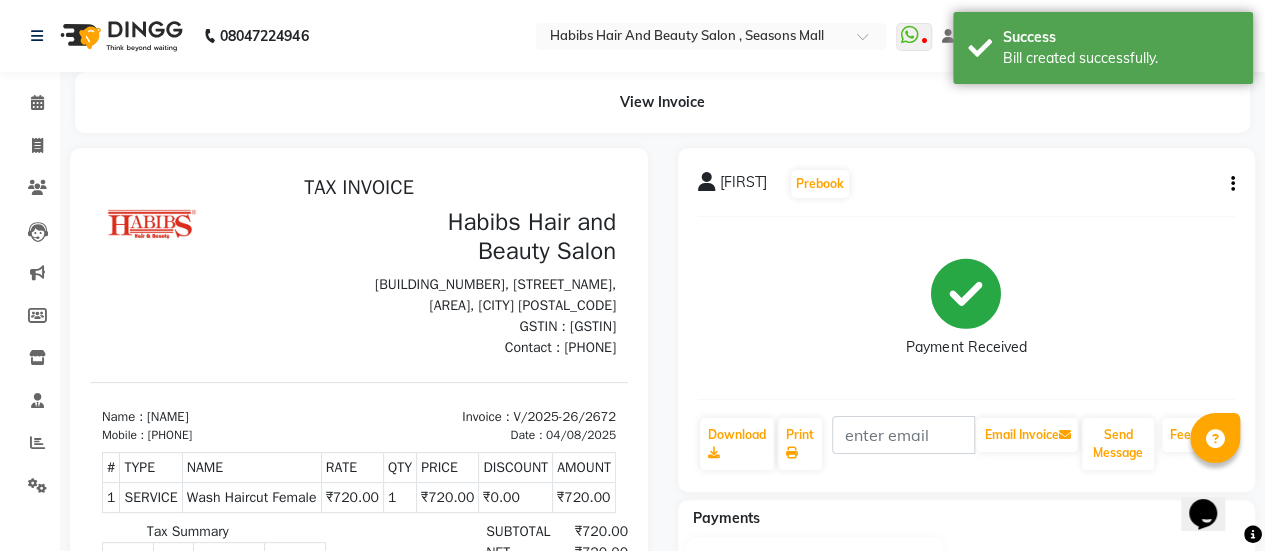 scroll, scrollTop: 0, scrollLeft: 0, axis: both 